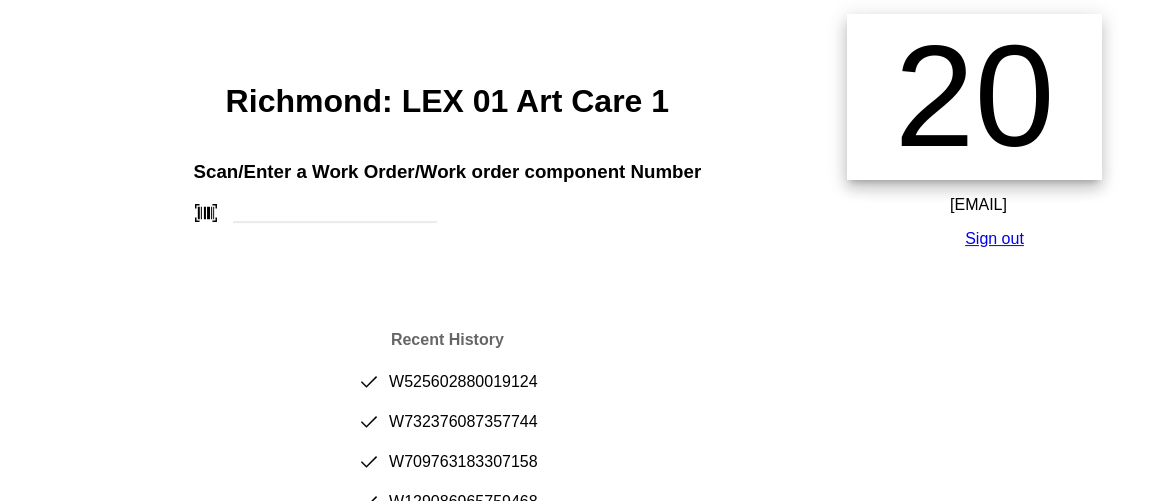 scroll, scrollTop: 90, scrollLeft: 0, axis: vertical 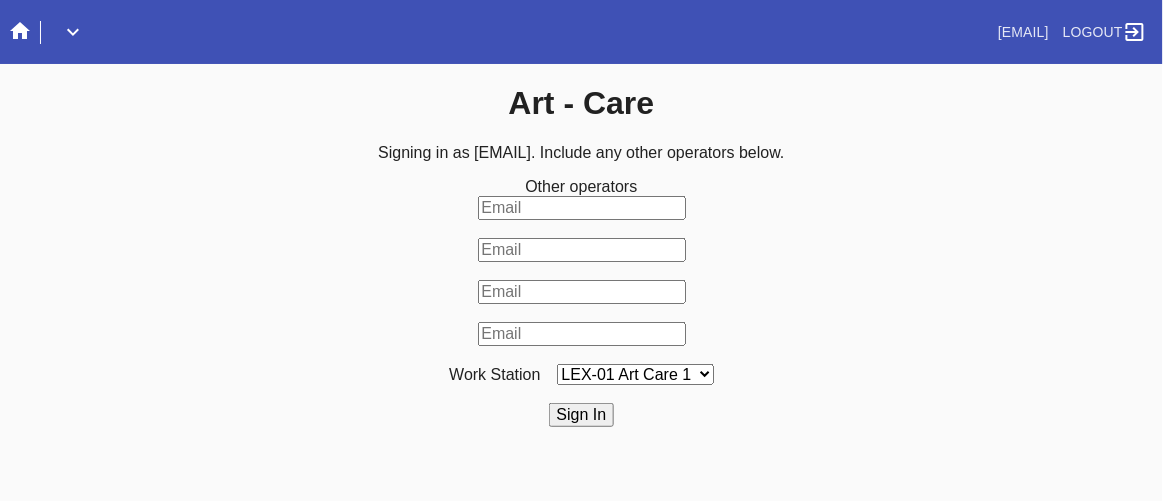 click on "Sign In" at bounding box center (582, 415) 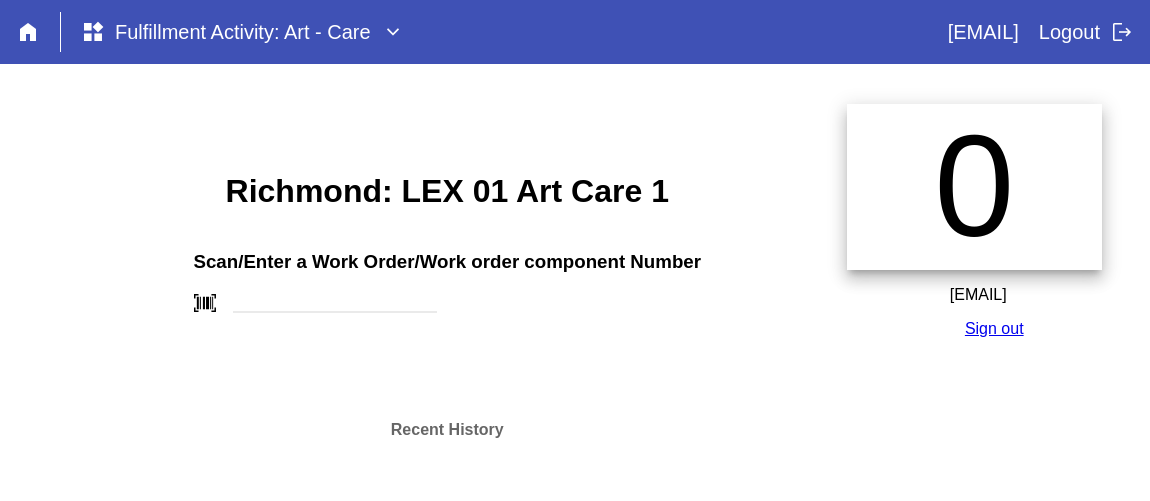 scroll, scrollTop: 0, scrollLeft: 0, axis: both 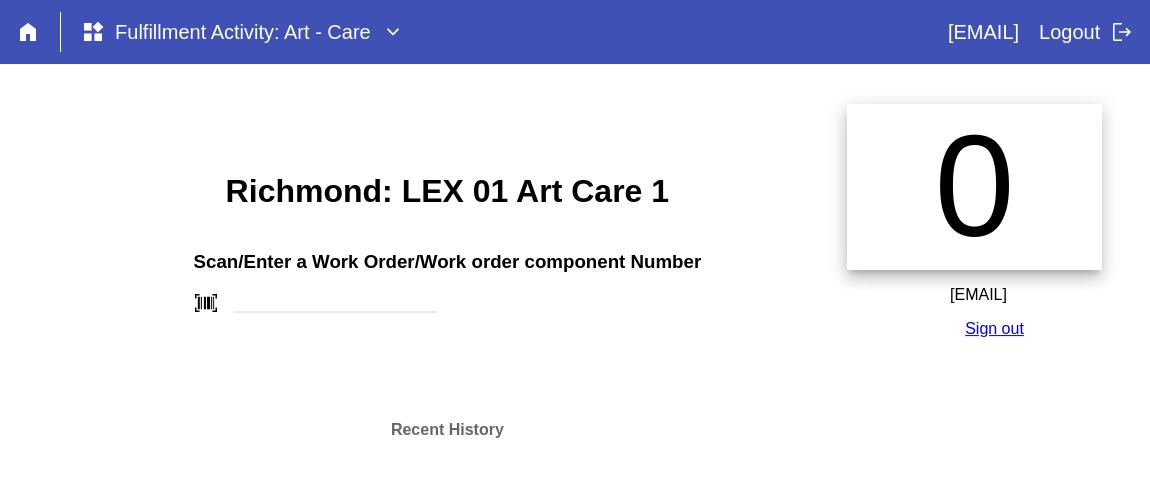 click on "Richmond: LEX 01 Art Care 1 Scan/Enter a Work Order/Work order component Number barcode_scanner Recent History" at bounding box center (447, 306) 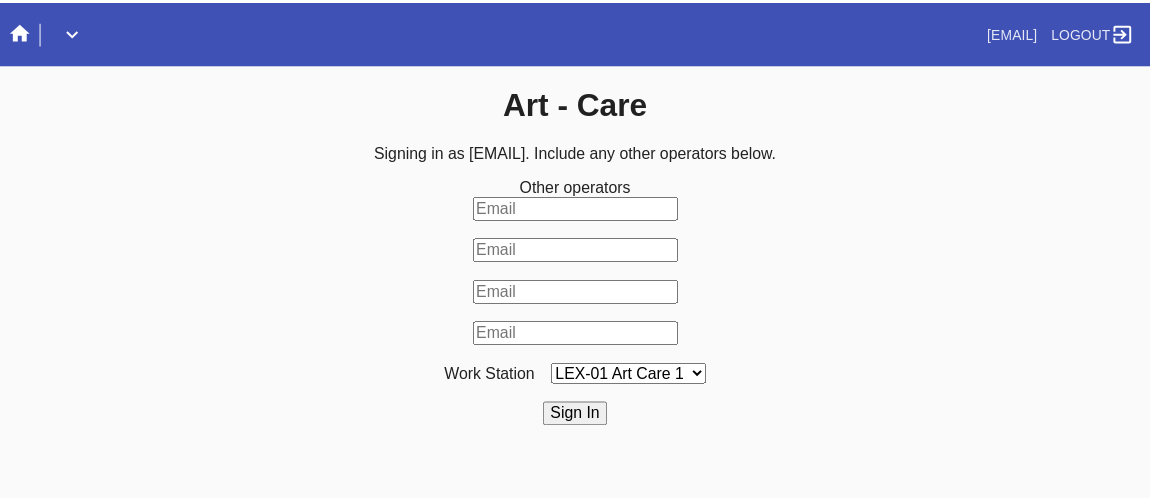 scroll, scrollTop: 0, scrollLeft: 0, axis: both 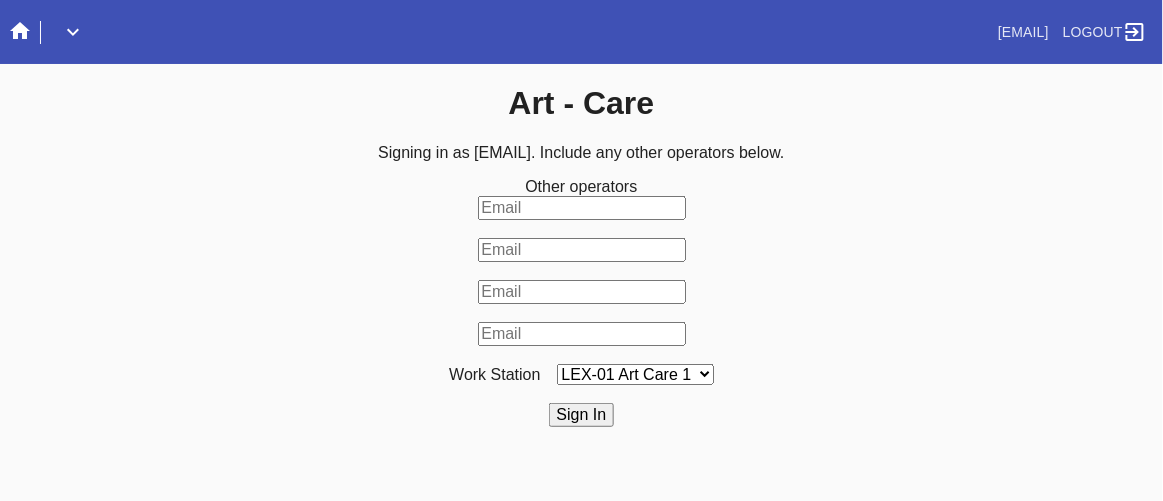 click at bounding box center [73, 32] 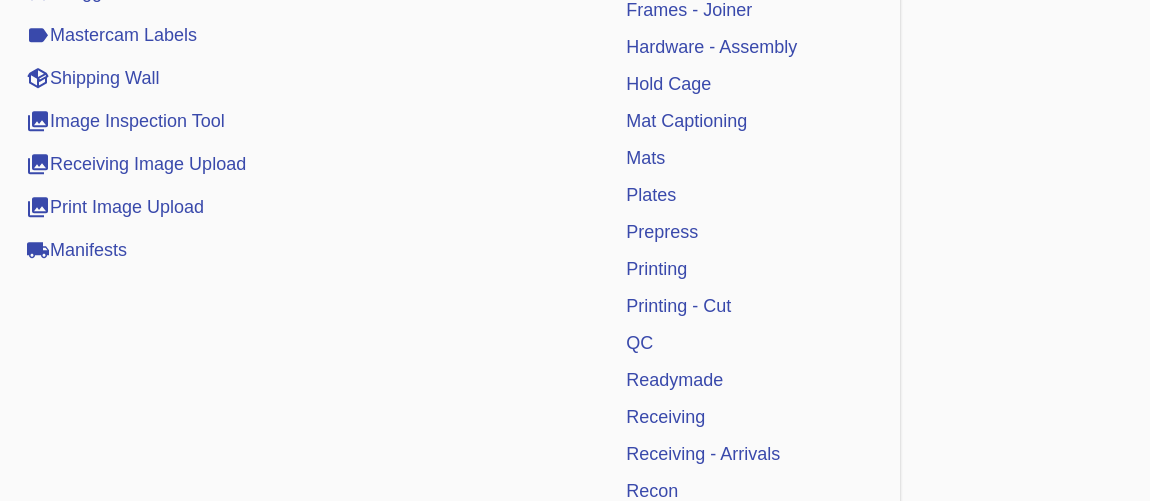 scroll, scrollTop: 545, scrollLeft: 0, axis: vertical 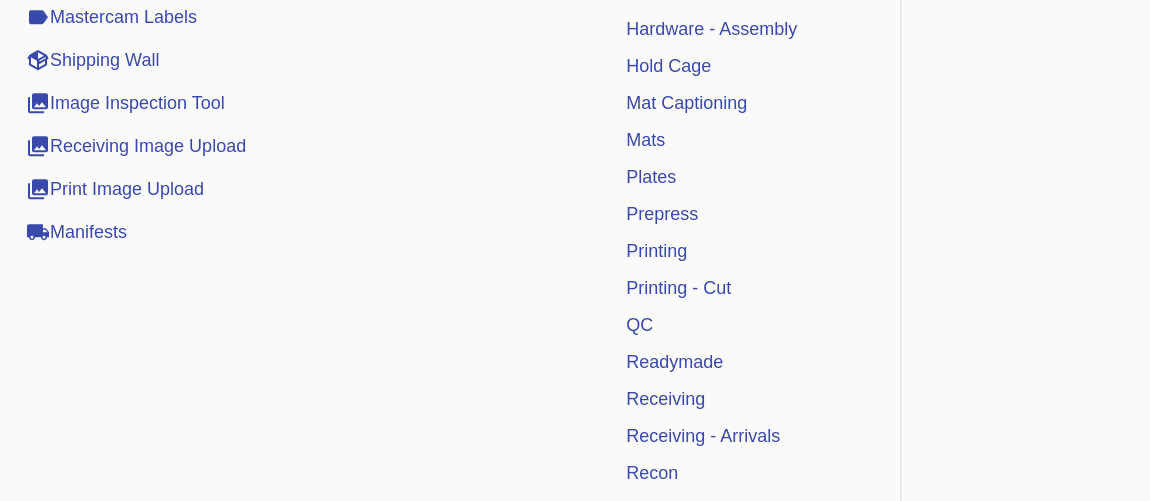 click on "Receiving" at bounding box center (665, 399) 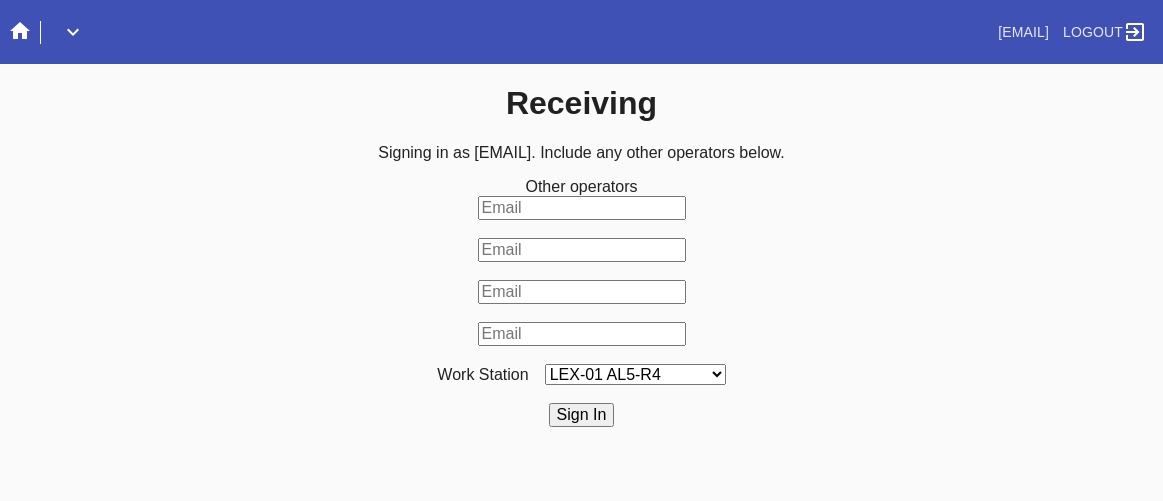 scroll, scrollTop: 0, scrollLeft: 0, axis: both 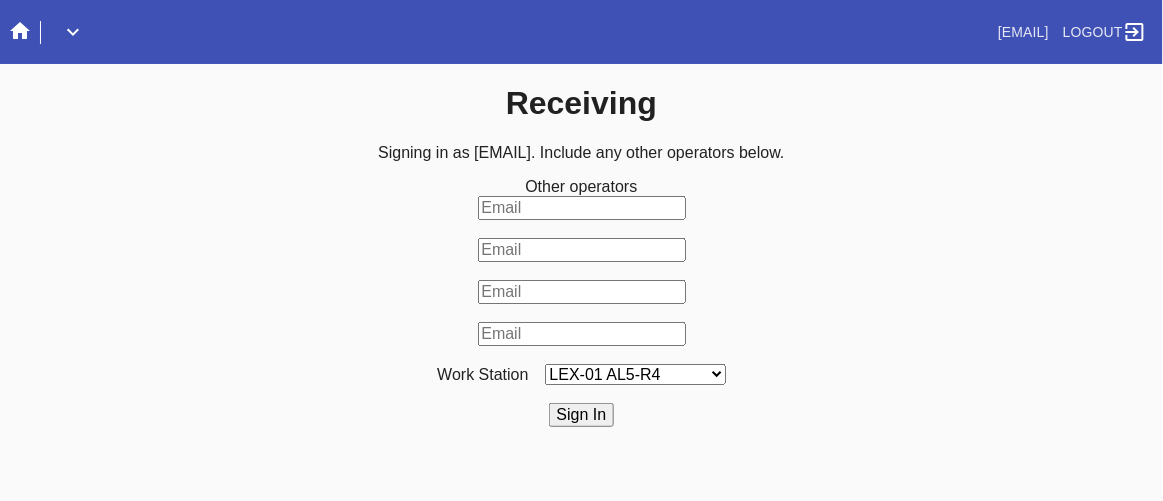 click on "Sign In" at bounding box center (582, 415) 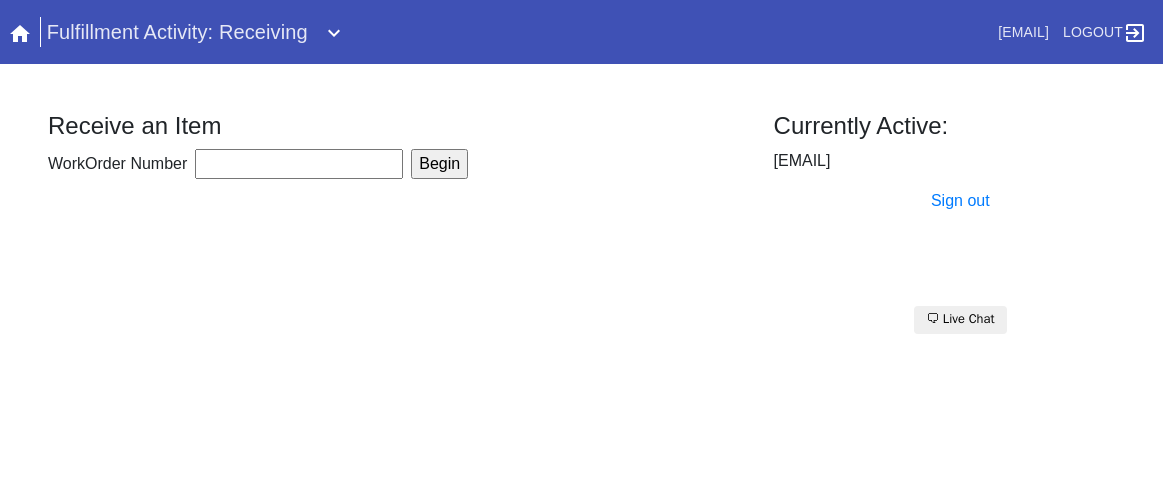 scroll, scrollTop: 0, scrollLeft: 0, axis: both 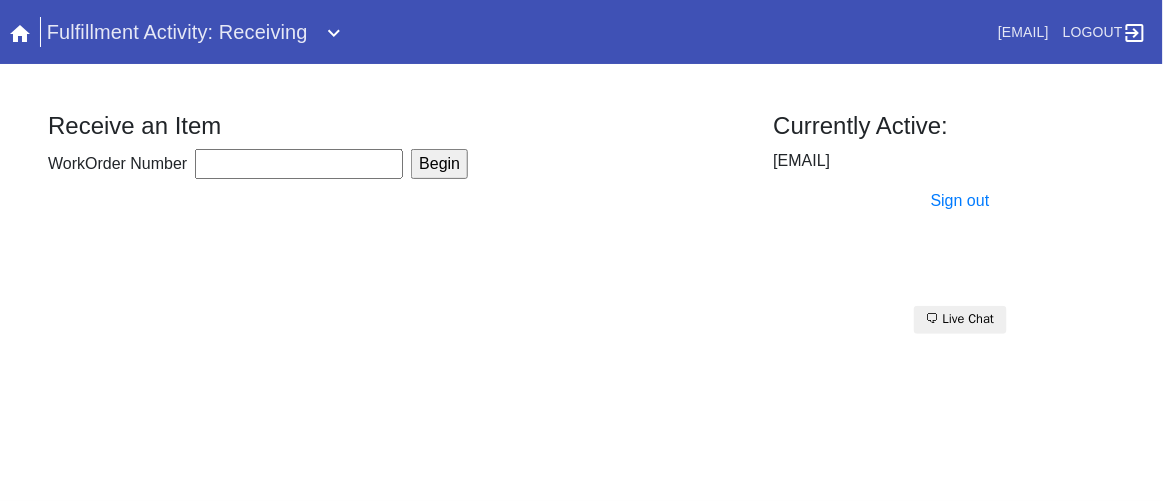 click on "WorkOrder Number" at bounding box center (299, 164) 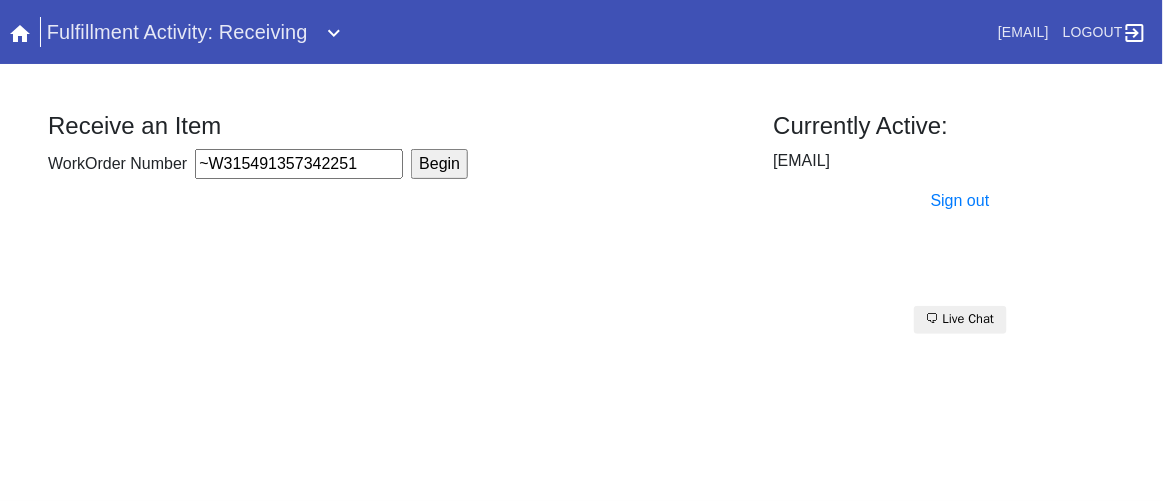 type on "~W315491357342251" 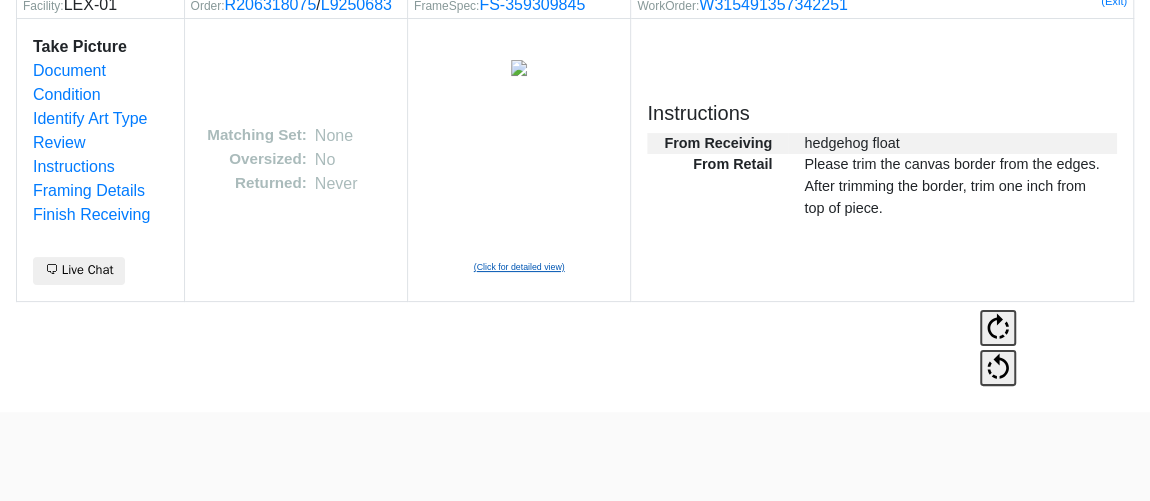 scroll, scrollTop: 90, scrollLeft: 0, axis: vertical 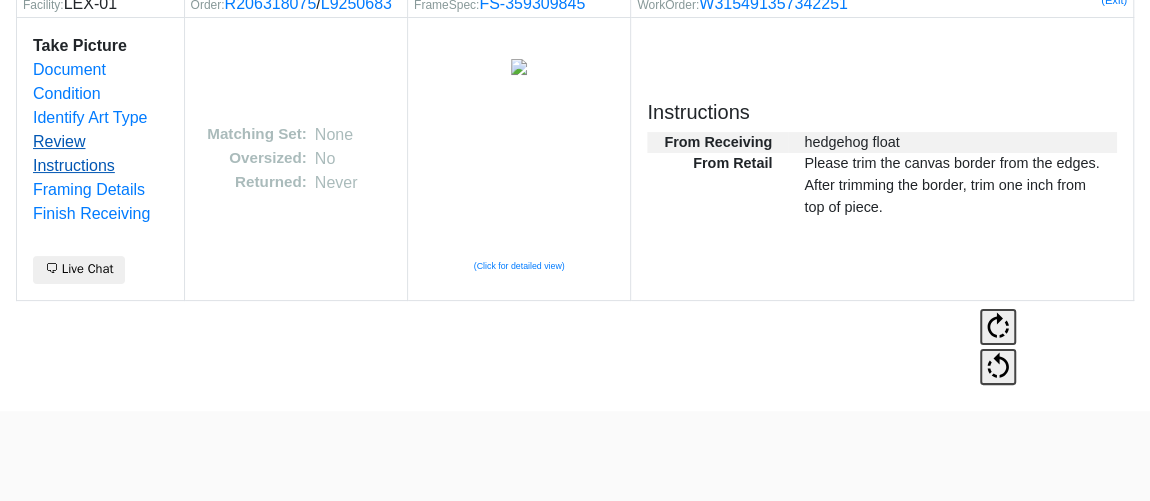 click on "Review Instructions" at bounding box center (74, 153) 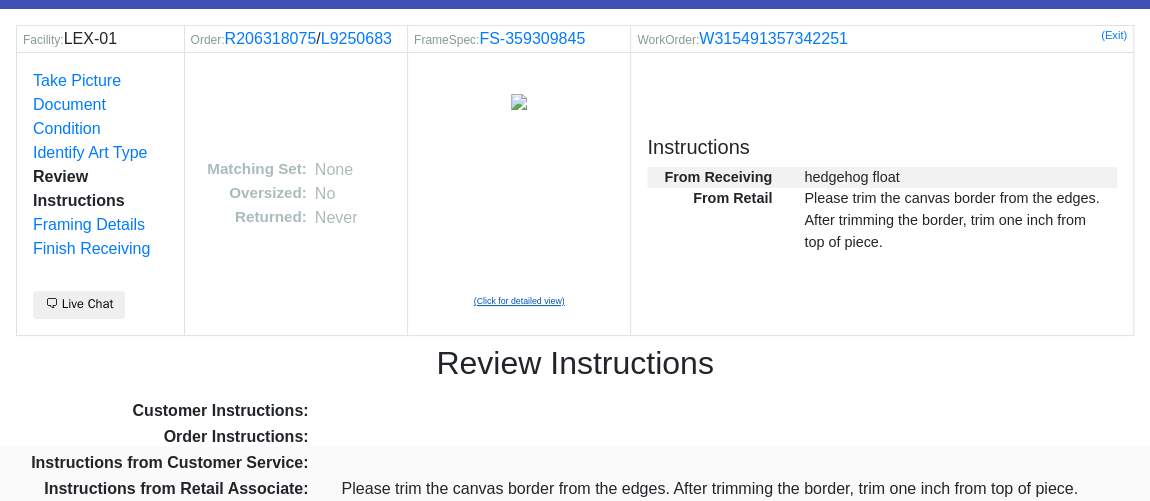 scroll, scrollTop: 244, scrollLeft: 0, axis: vertical 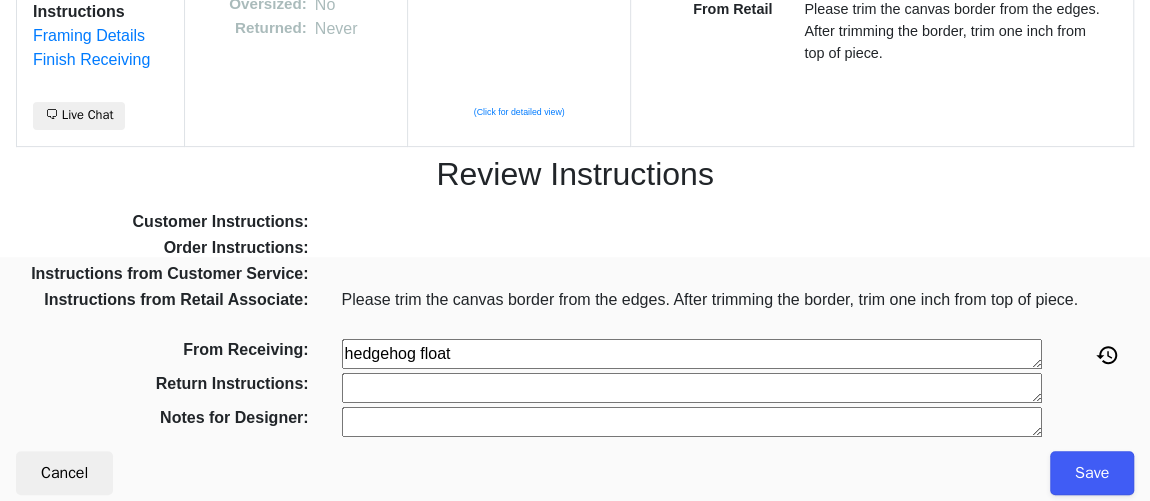 drag, startPoint x: 518, startPoint y: 349, endPoint x: 297, endPoint y: 351, distance: 221.00905 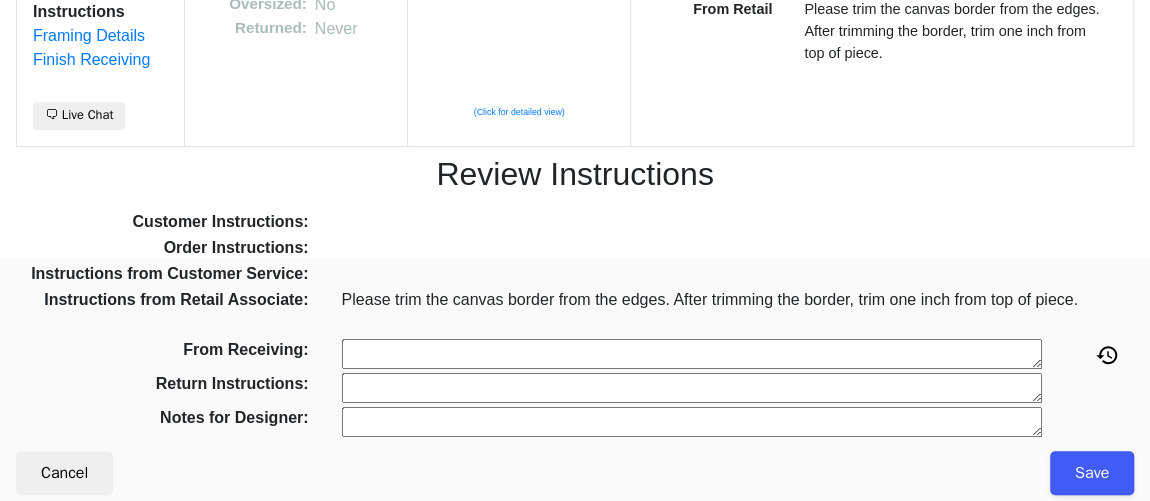 type 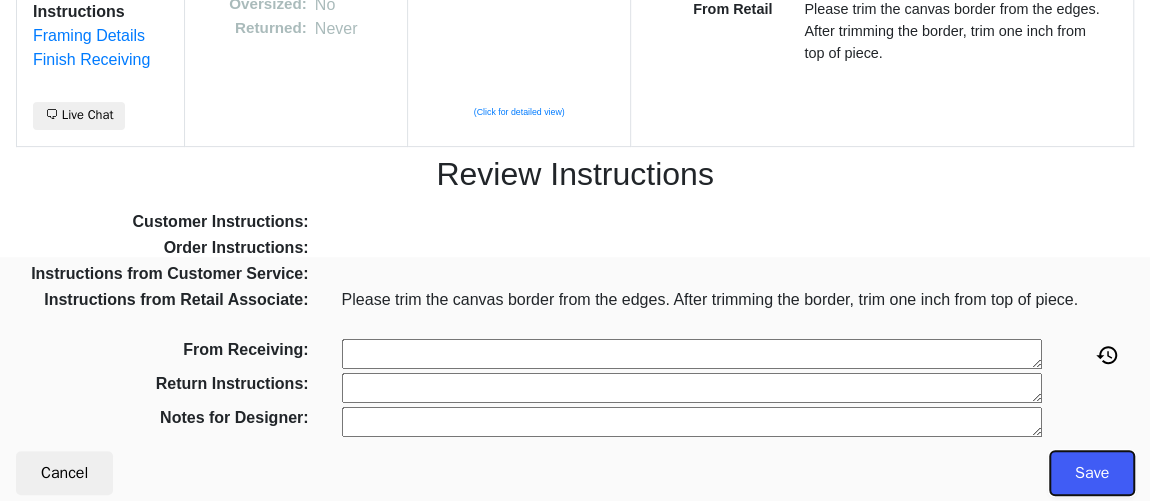 click on "Save" at bounding box center [1092, 473] 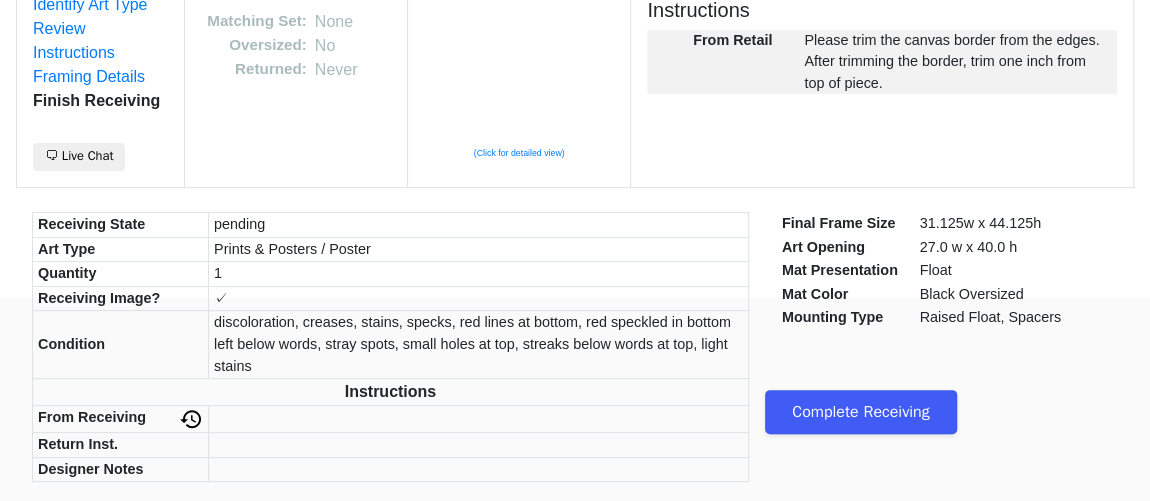 scroll, scrollTop: 203, scrollLeft: 0, axis: vertical 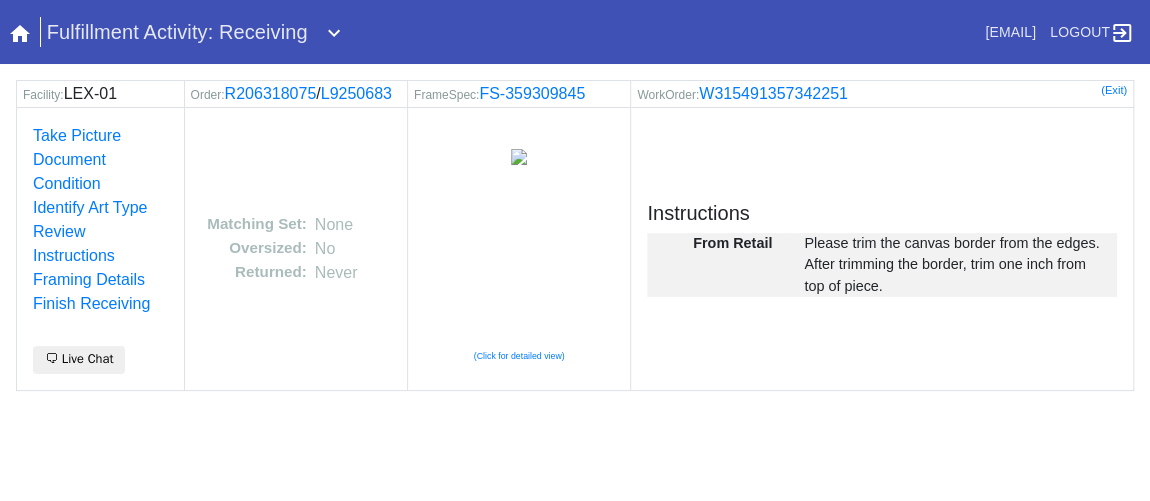 click on "Facility:  LEX-01 Order:  R206318075  /  L9250683 FrameSpec:  FS-359309845 WorkOrder:  W315491357342251 (Exit) Take Picture Document Condition Identify Art Type Review Instructions Framing Details Finish Receiving 🗨 Live Chat Matching Set: None Oversized: No Returned: Never (Click for detailed view) Instructions From Retail Please trim the canvas border from the edges. After trimming the border, trim one inch from top of piece.  Printing... If you are not returned to the Receiving tool after printing is complete, please click  here  to receive another item." at bounding box center [575, 386] 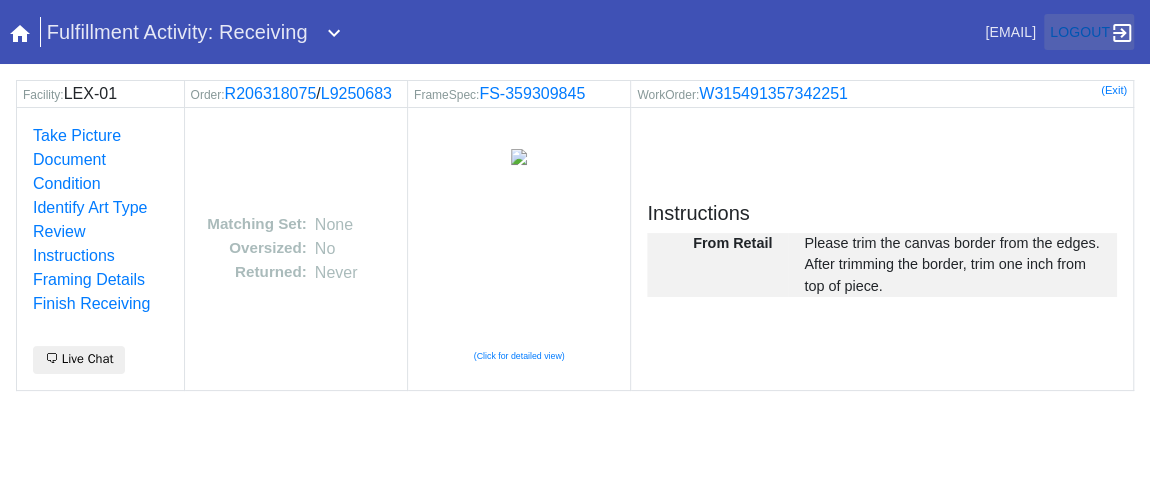 click at bounding box center [1122, 33] 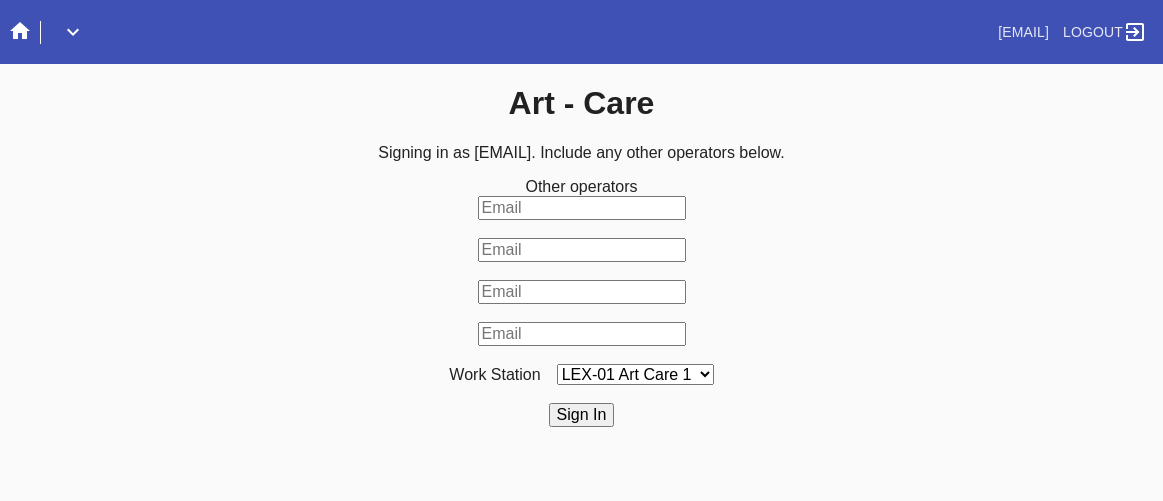 scroll, scrollTop: 0, scrollLeft: 0, axis: both 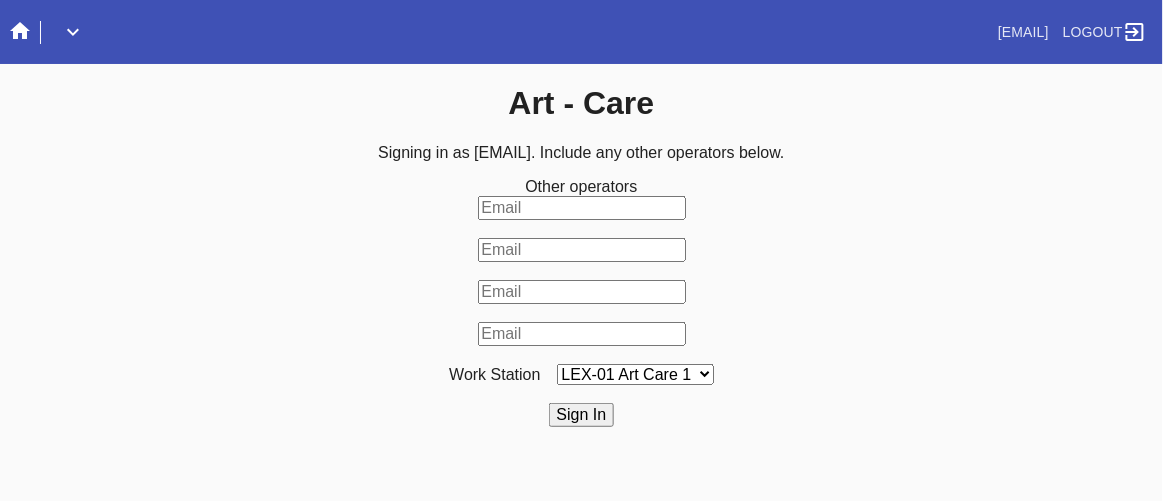 click on "Sign In" at bounding box center (582, 415) 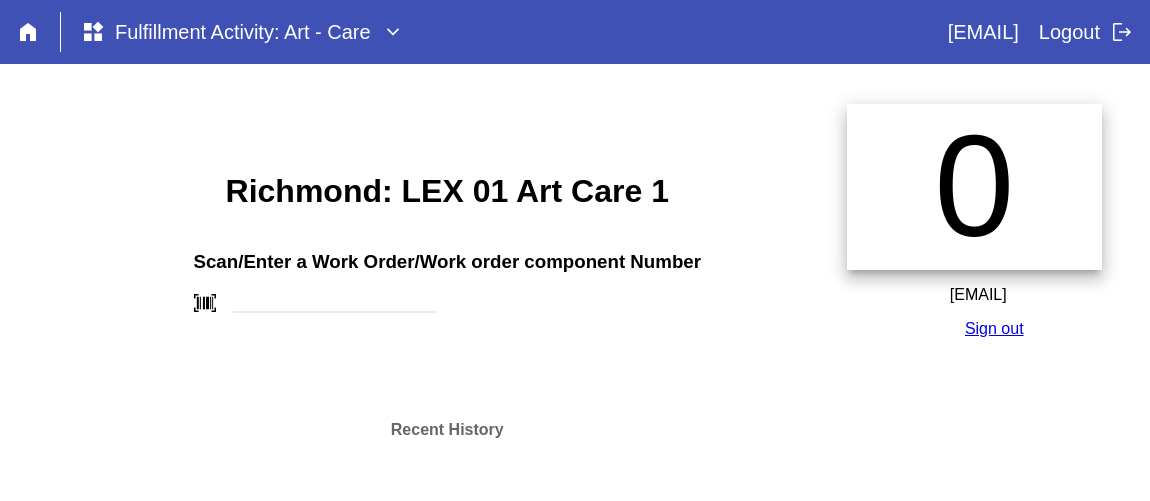 scroll, scrollTop: 0, scrollLeft: 0, axis: both 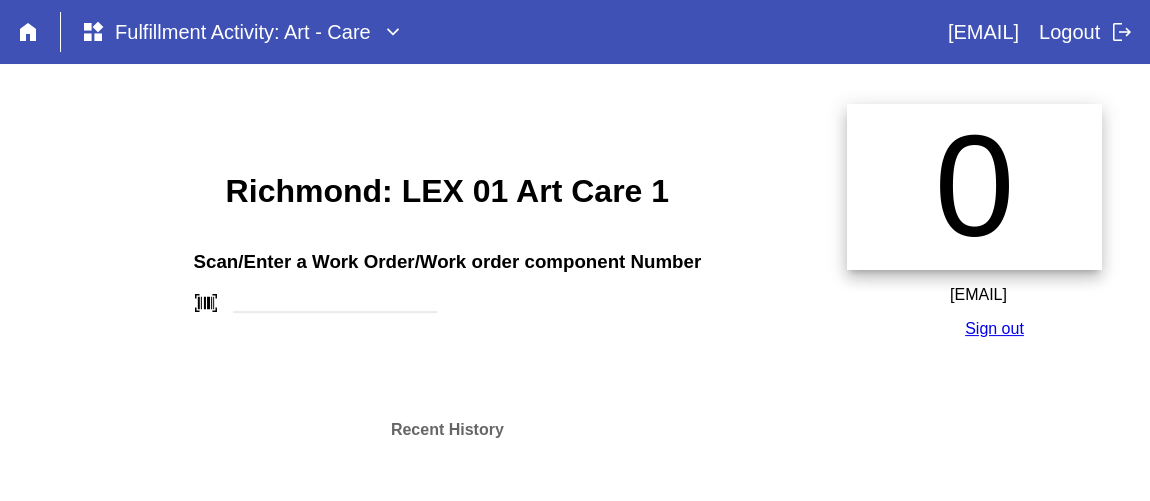 click on "Scan/Enter a Work Order/Work order component Number barcode_scanner" at bounding box center (447, 275) 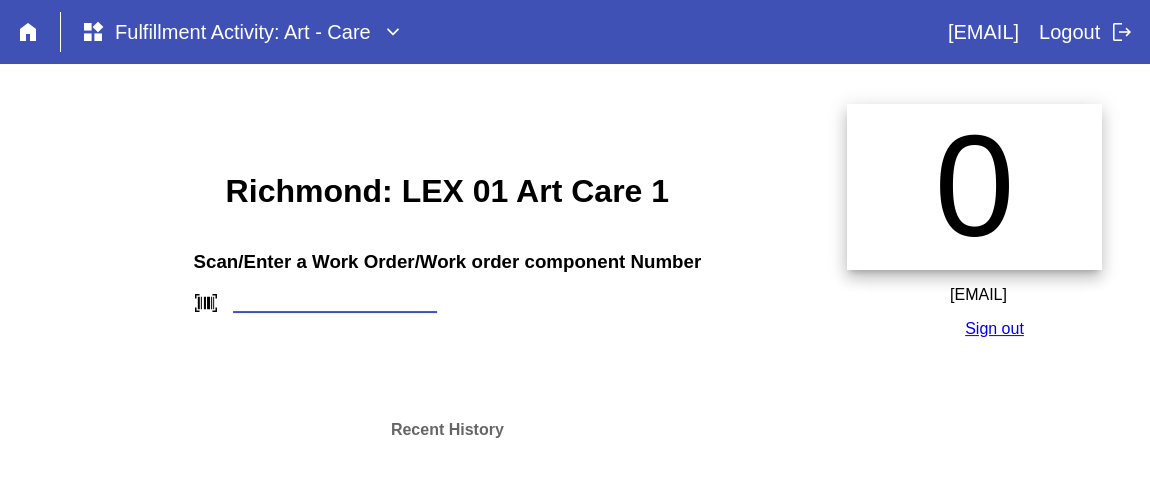 click at bounding box center (335, 302) 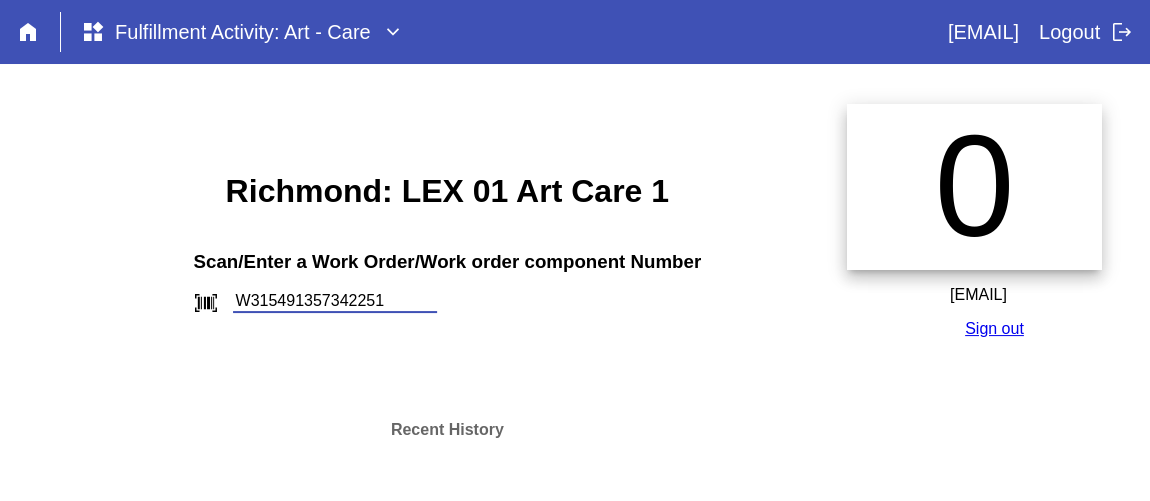 type on "W315491357342251" 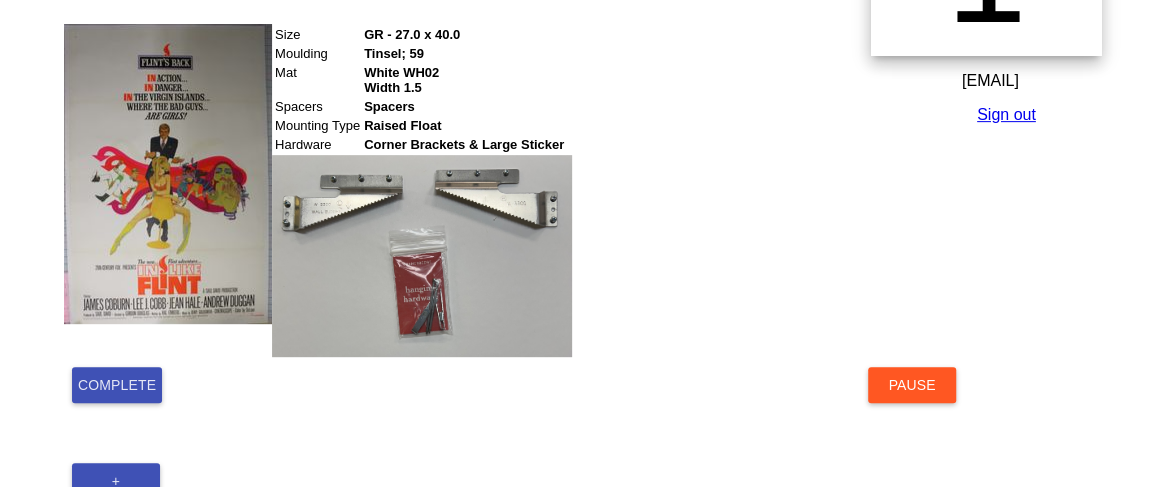 scroll, scrollTop: 495, scrollLeft: 0, axis: vertical 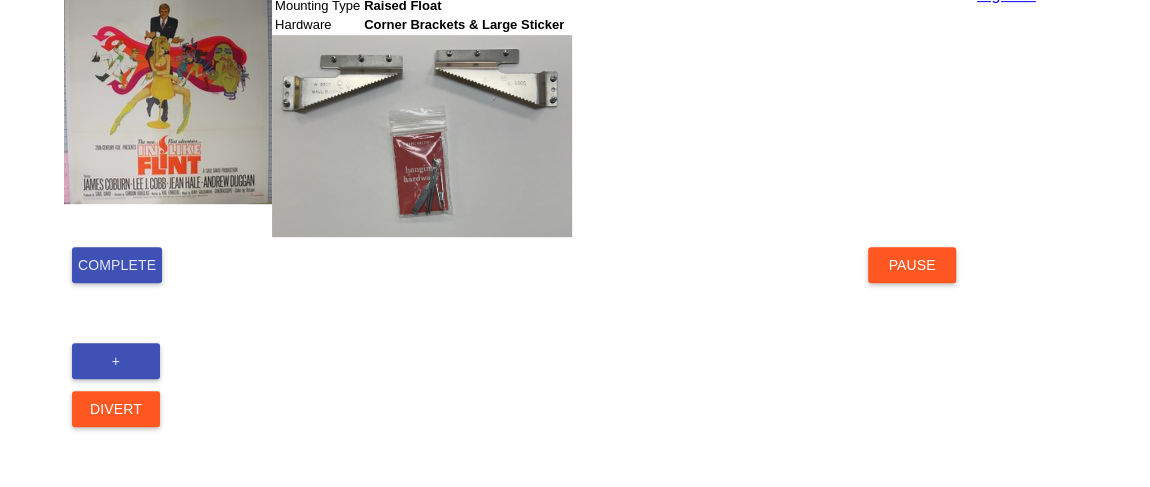 click on "Complete" at bounding box center (117, 265) 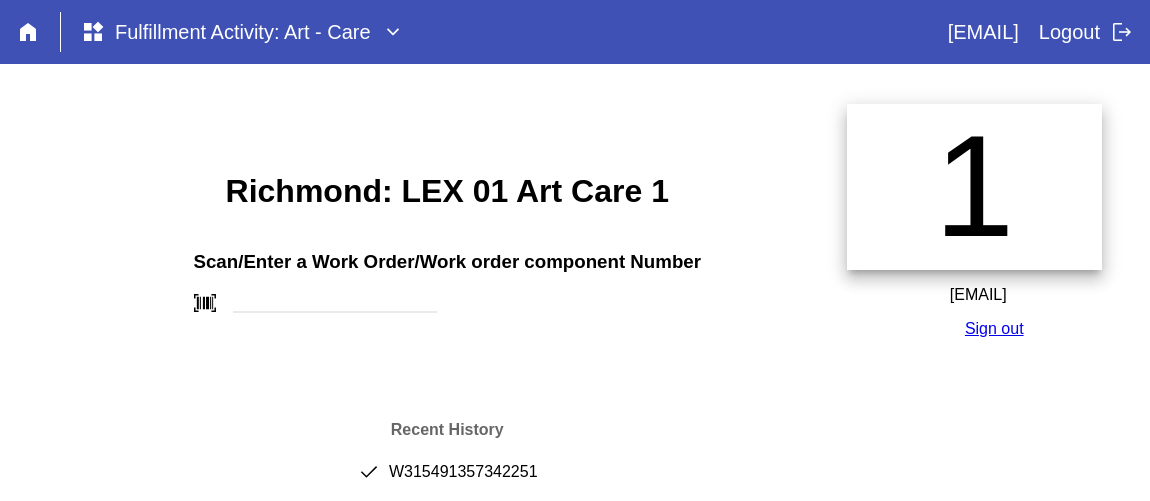 scroll, scrollTop: 0, scrollLeft: 0, axis: both 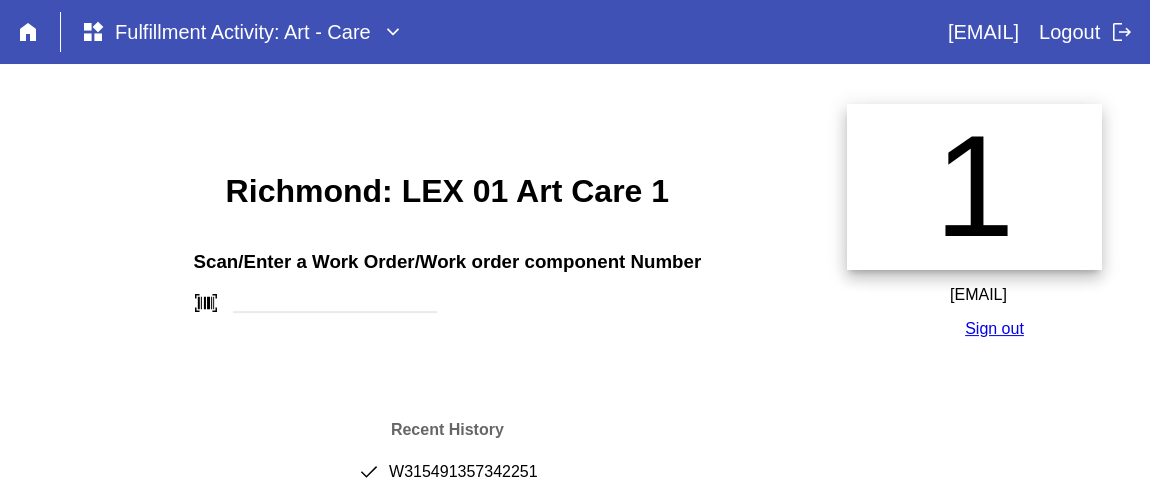 click on "done W315491357342251" at bounding box center [447, 480] 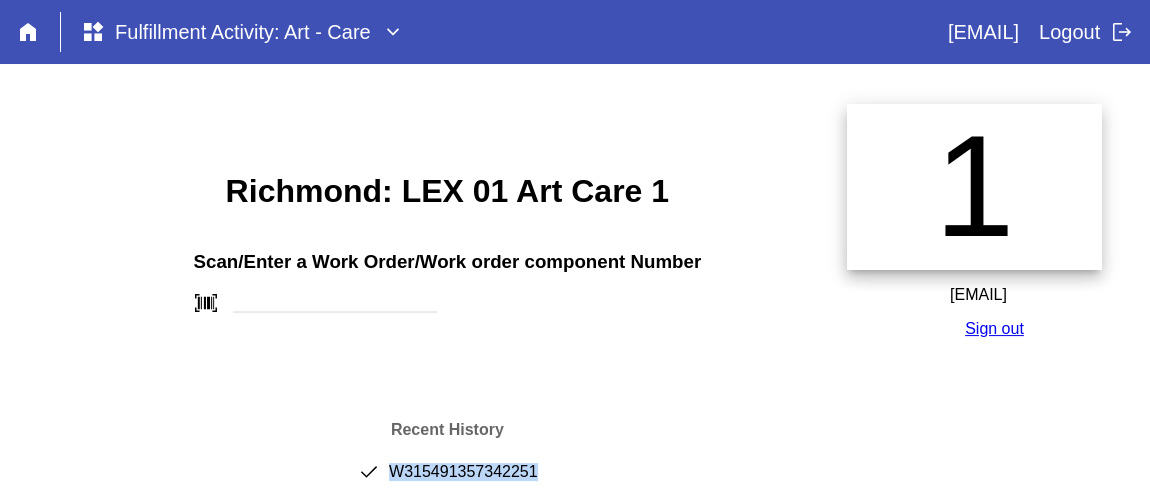 click on "done W315491357342251" at bounding box center [447, 480] 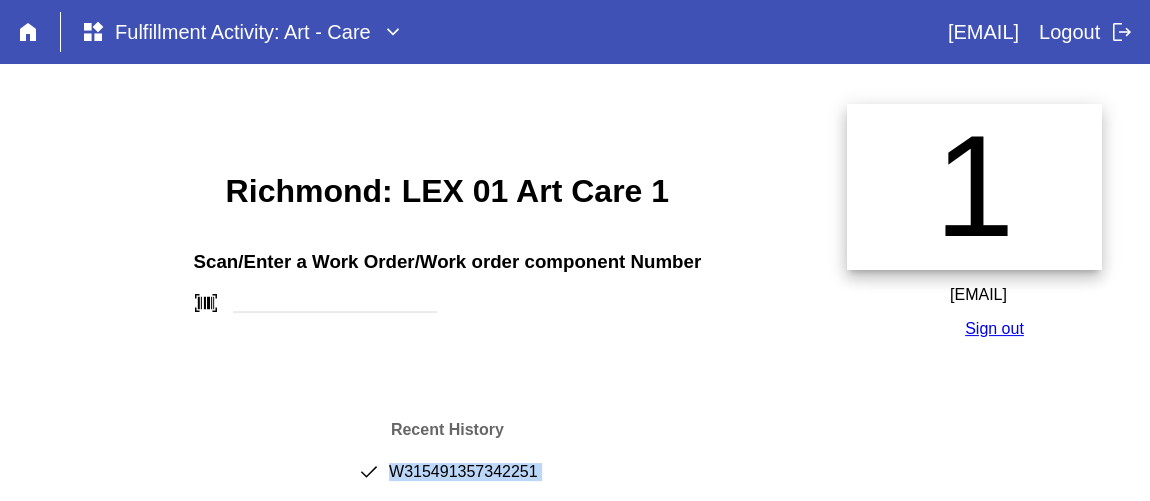 click on "done W315491357342251" at bounding box center [447, 480] 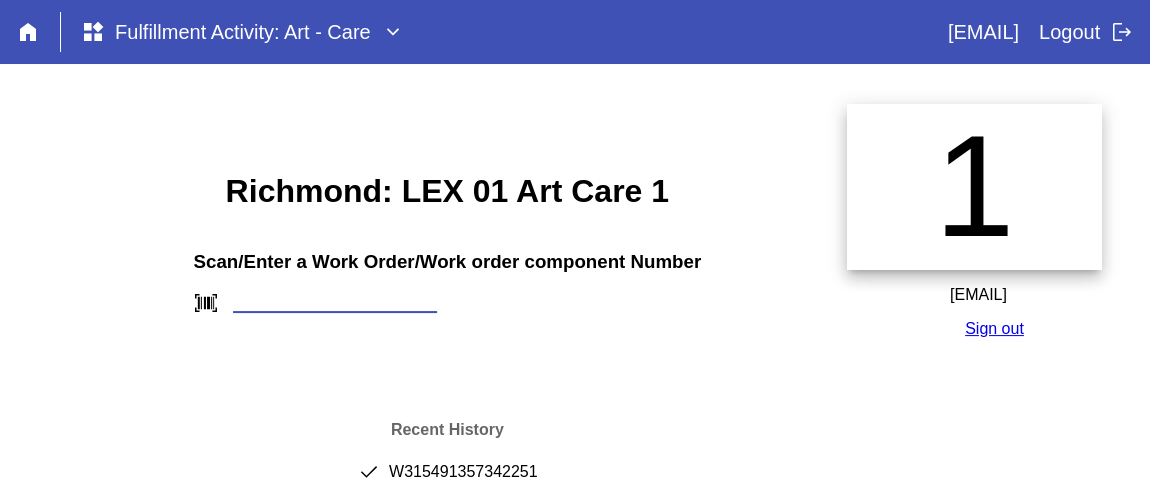 click at bounding box center [335, 302] 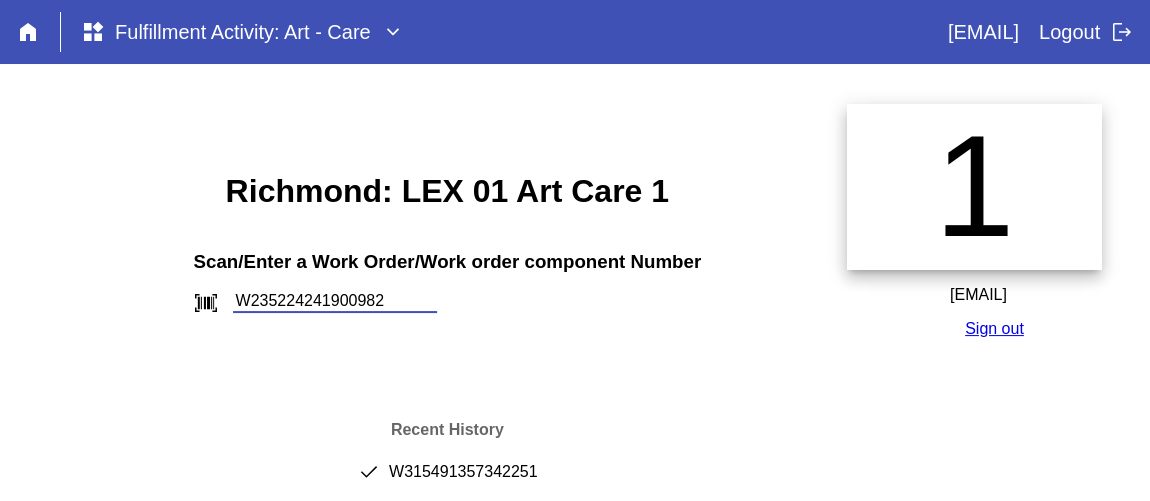 type on "W235224241900982" 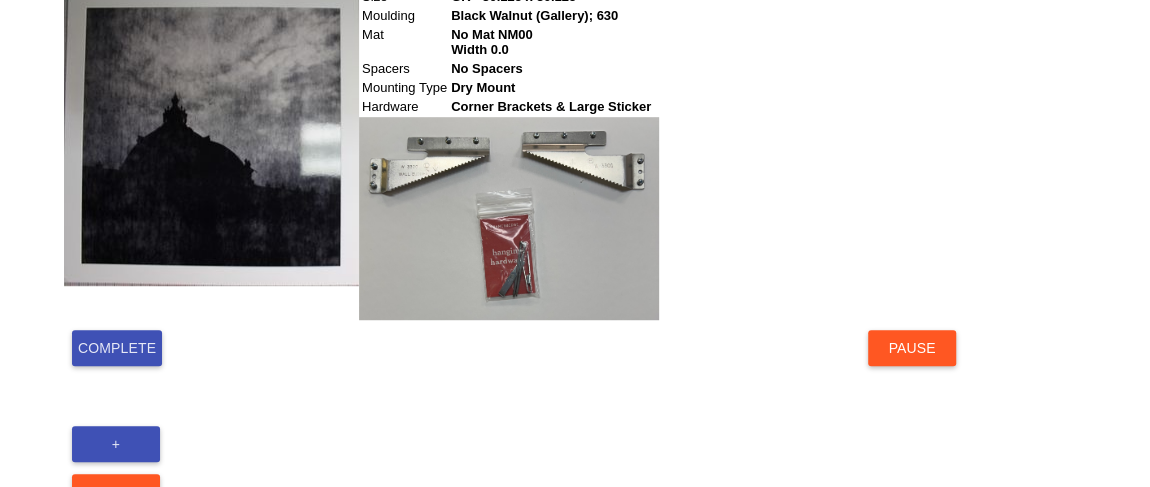 scroll, scrollTop: 545, scrollLeft: 0, axis: vertical 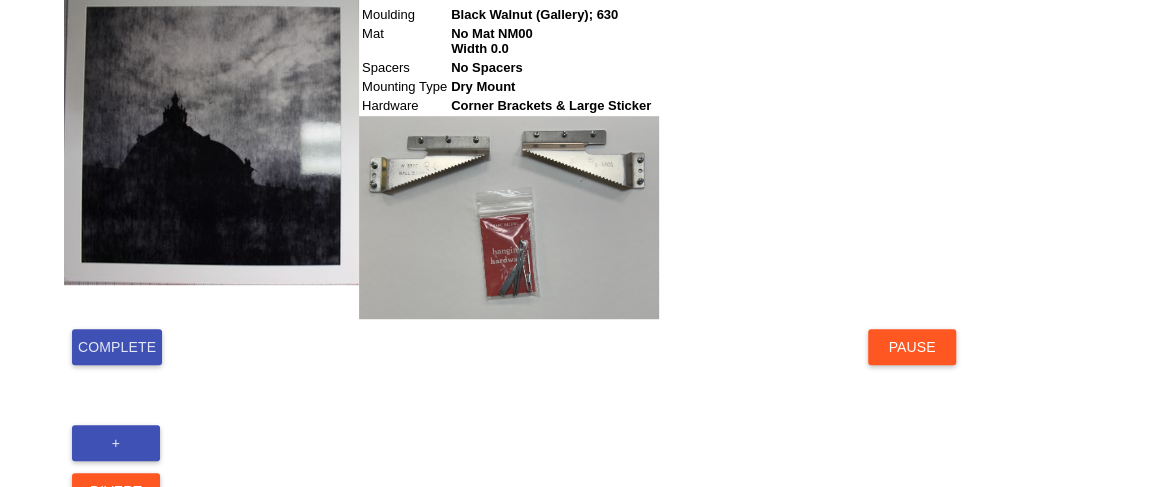 click on "Complete" at bounding box center [117, 347] 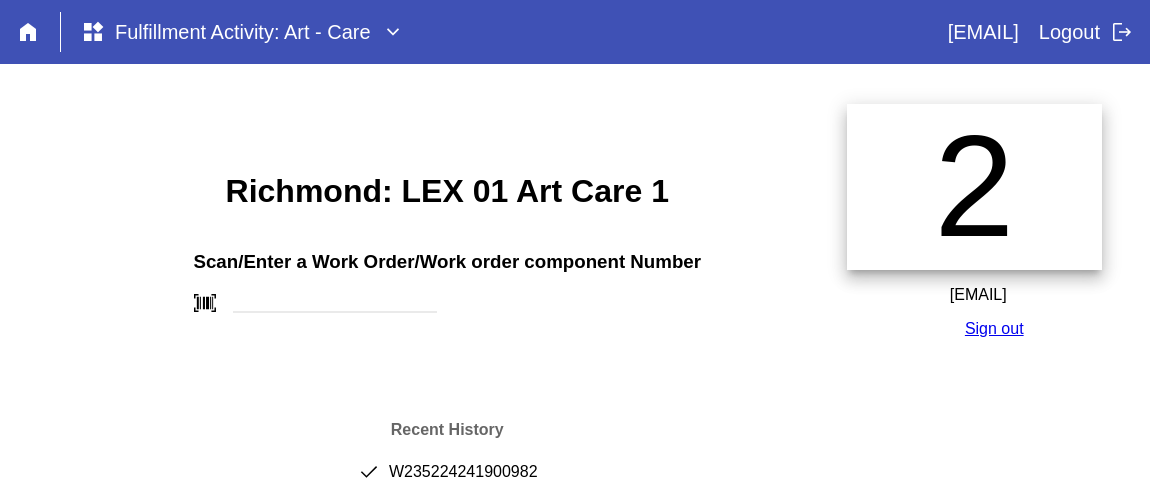 scroll, scrollTop: 0, scrollLeft: 0, axis: both 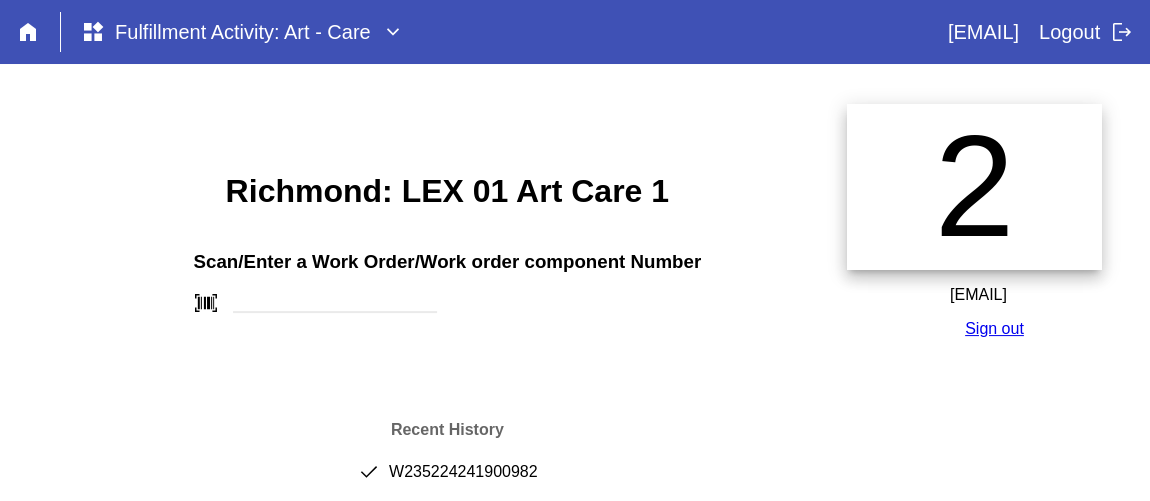 click on "Recent History done W235224241900982 done W315491357342251" at bounding box center [447, 469] 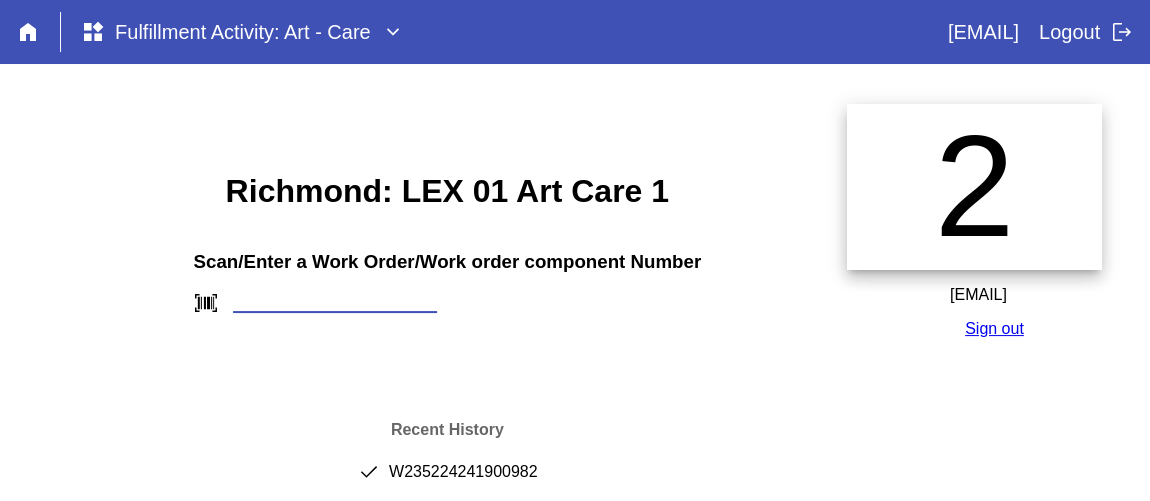 click at bounding box center (335, 302) 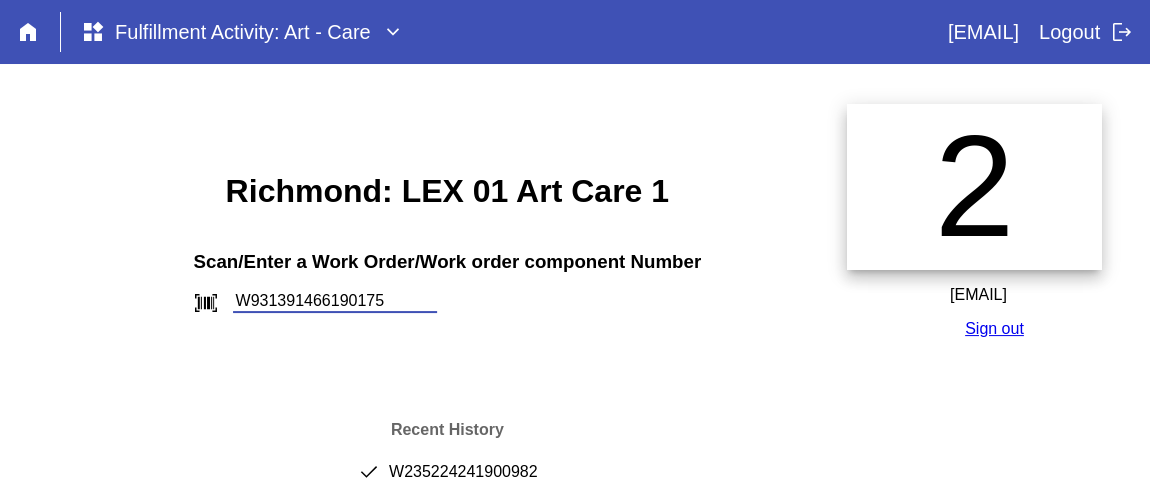 type on "W931391466190175" 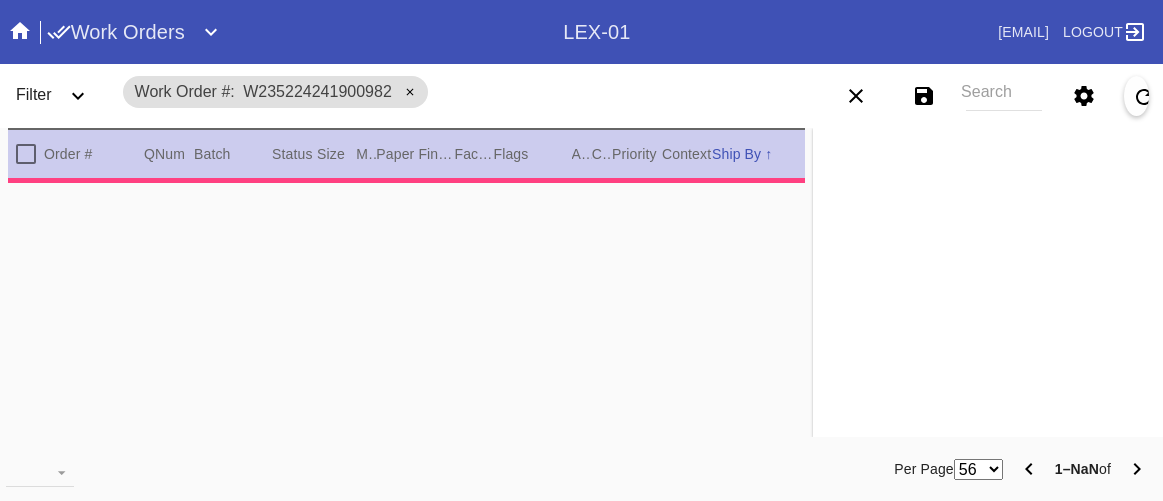 scroll, scrollTop: 0, scrollLeft: 0, axis: both 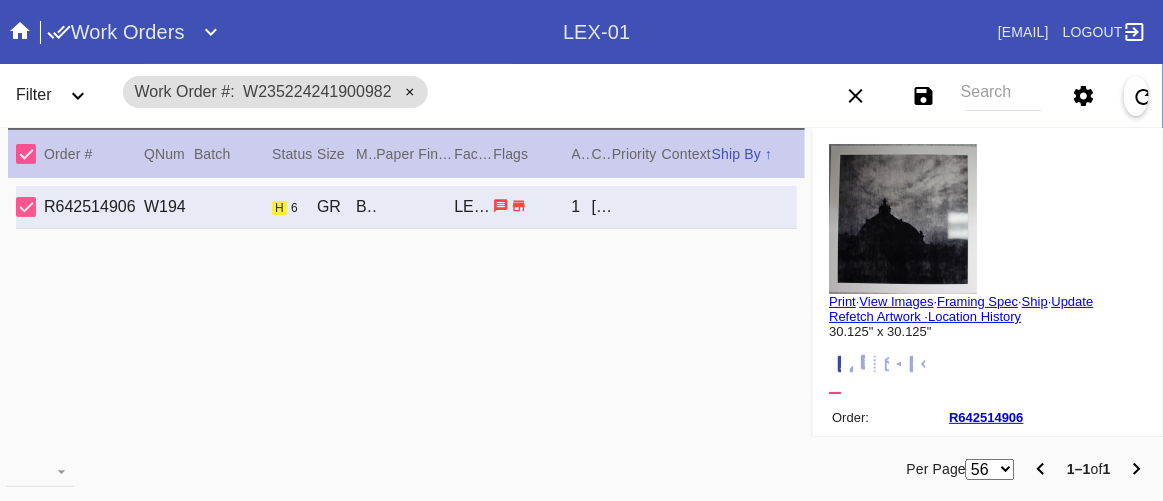 click on "Search" at bounding box center (1004, 96) 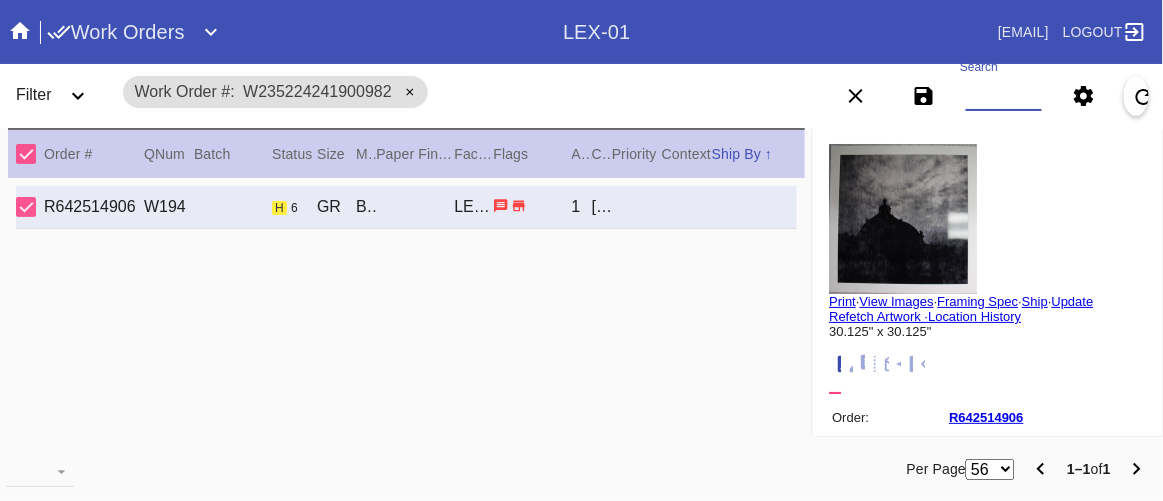 click on "R642514906 W194 h   6 GR Black Walnut (Gallery) / No Mat LEX-01 1 James Perakis" at bounding box center (406, 325) 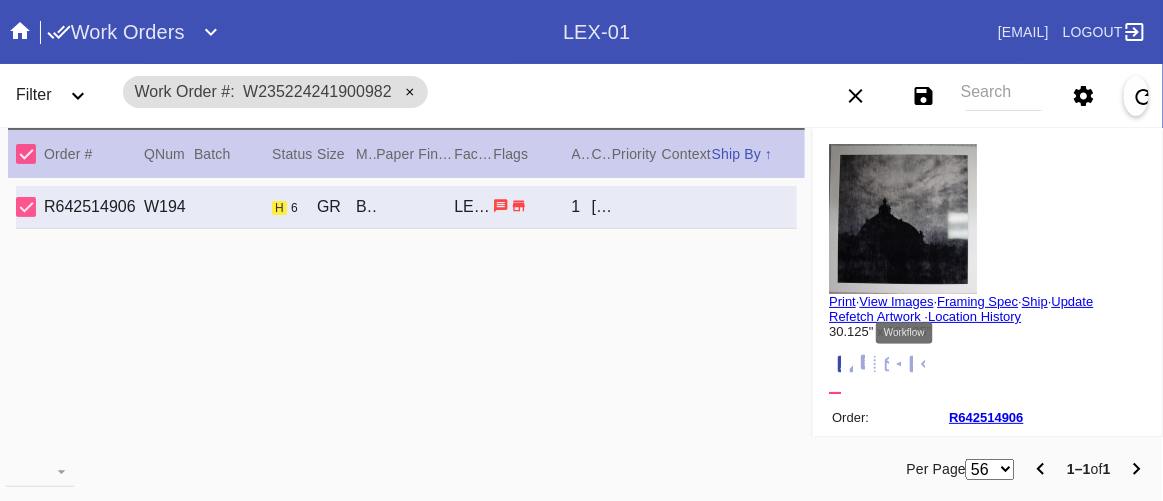click at bounding box center (918, 363) 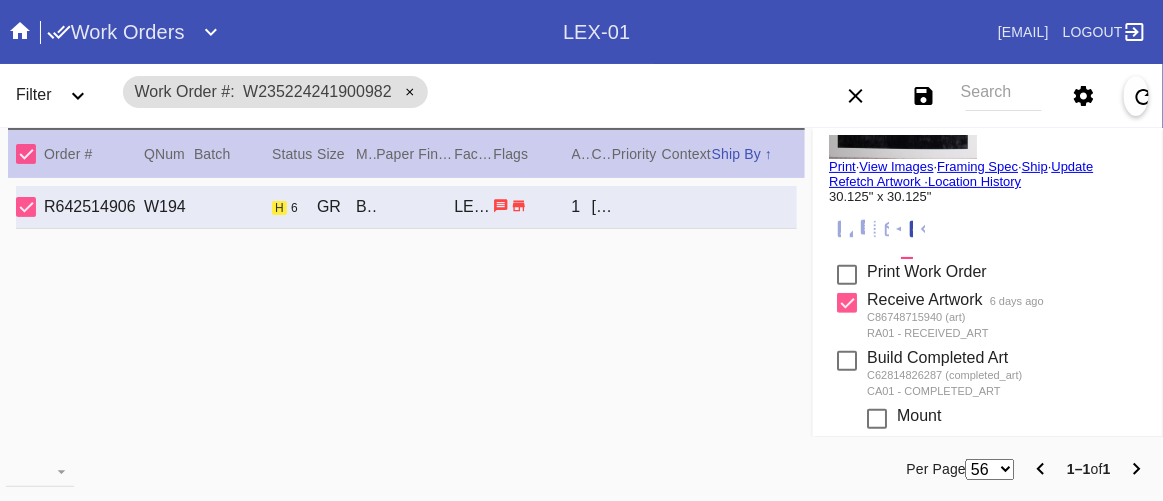 scroll, scrollTop: 0, scrollLeft: 0, axis: both 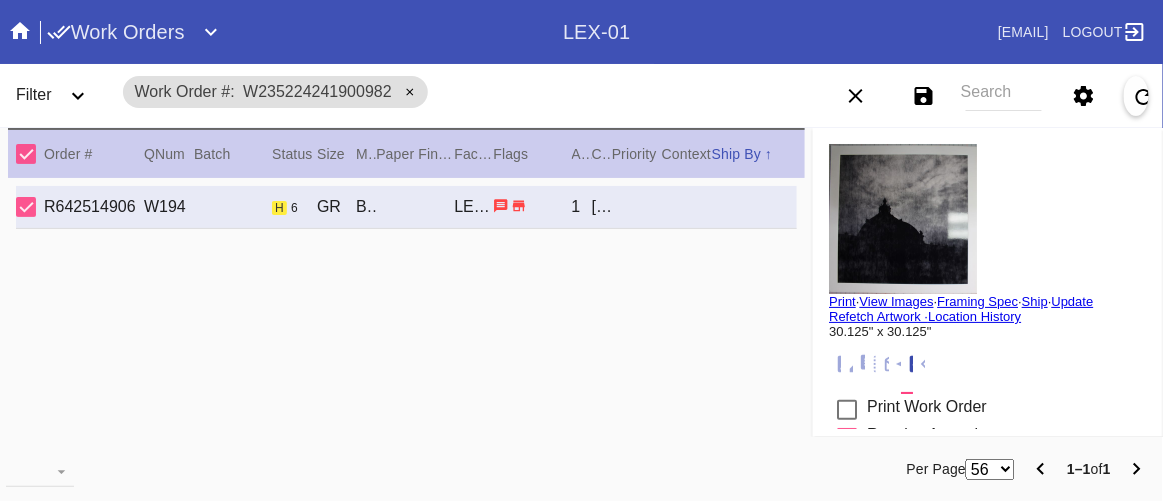 click at bounding box center (907, 364) 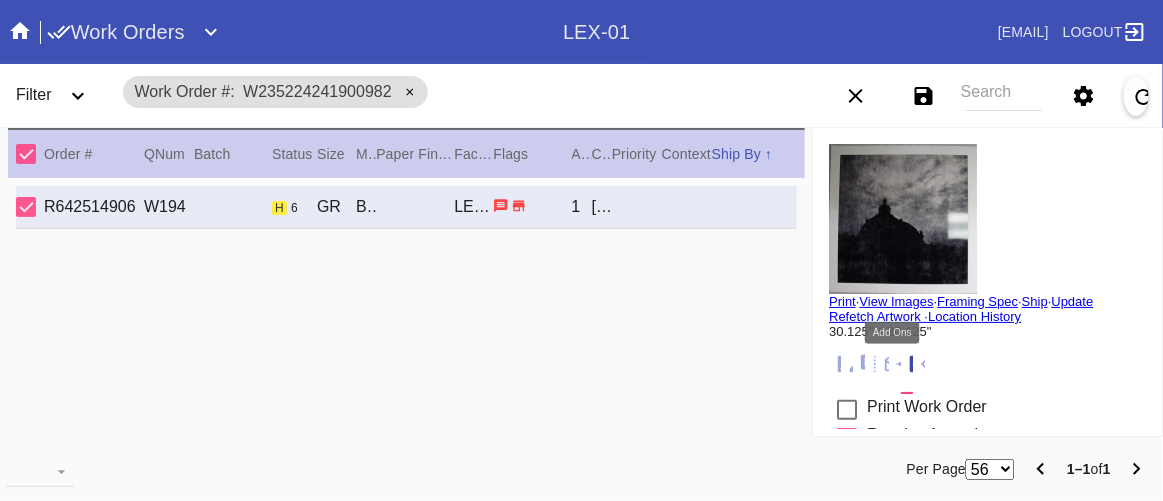 click at bounding box center [906, 364] 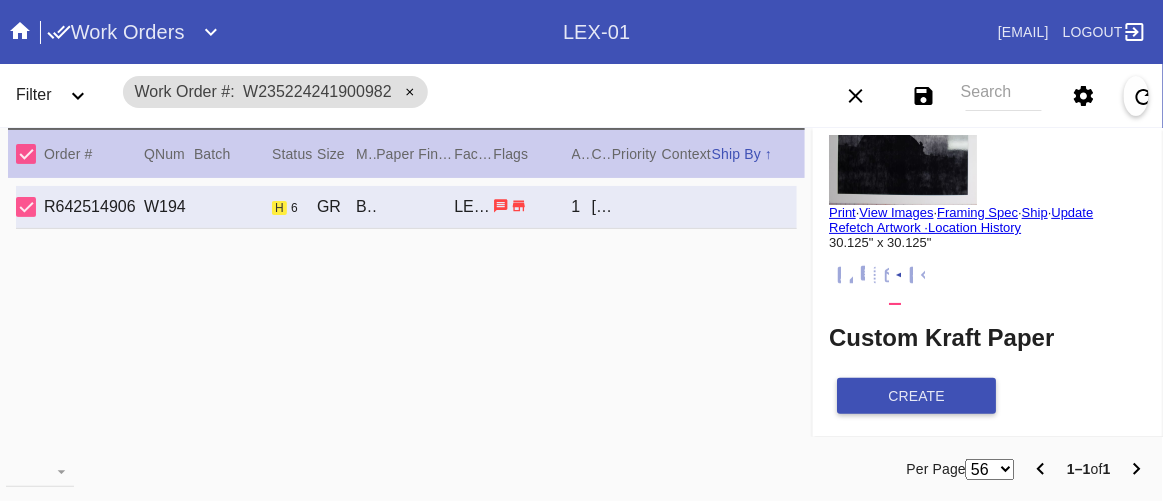scroll, scrollTop: 90, scrollLeft: 0, axis: vertical 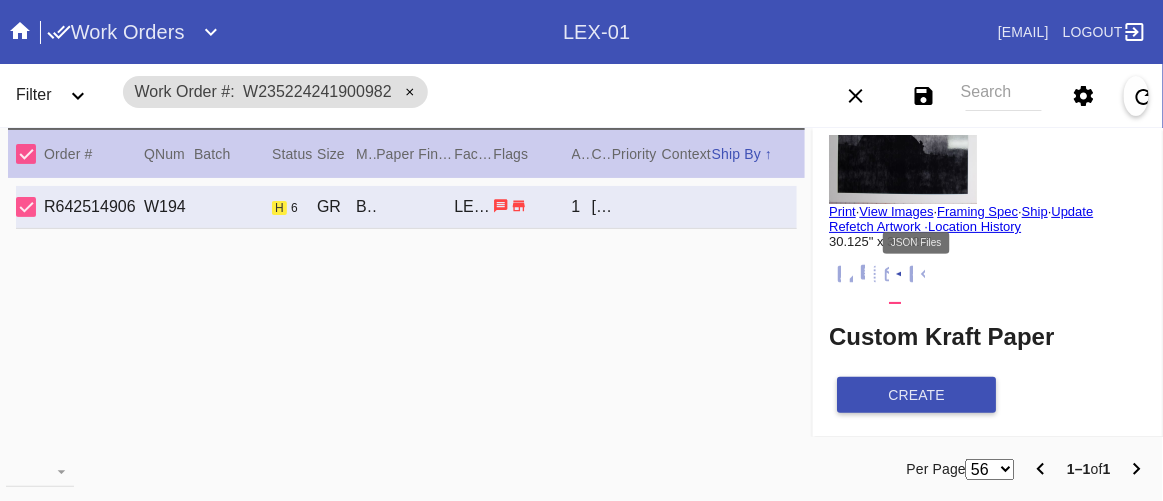 click at bounding box center [930, 274] 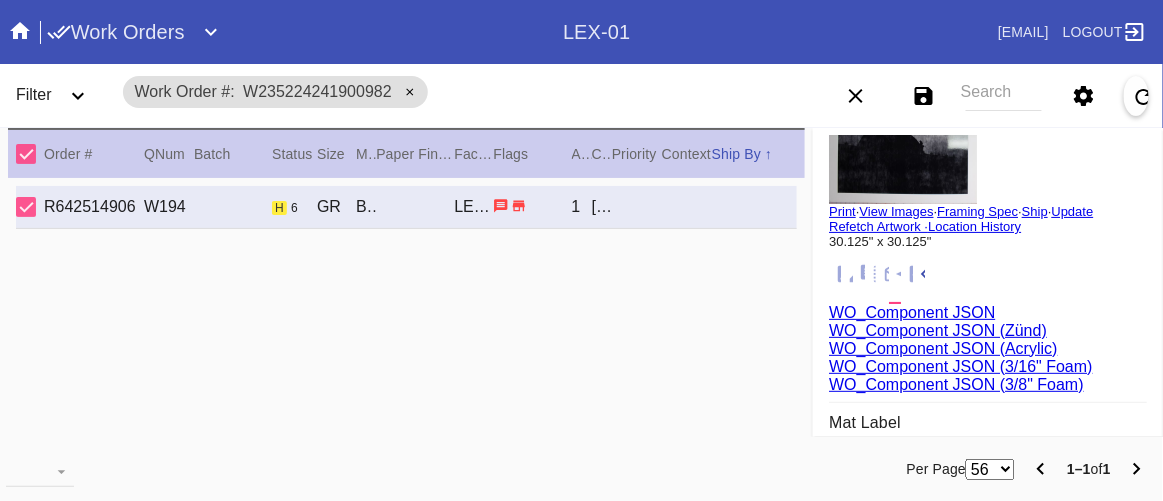 scroll, scrollTop: 366, scrollLeft: 0, axis: vertical 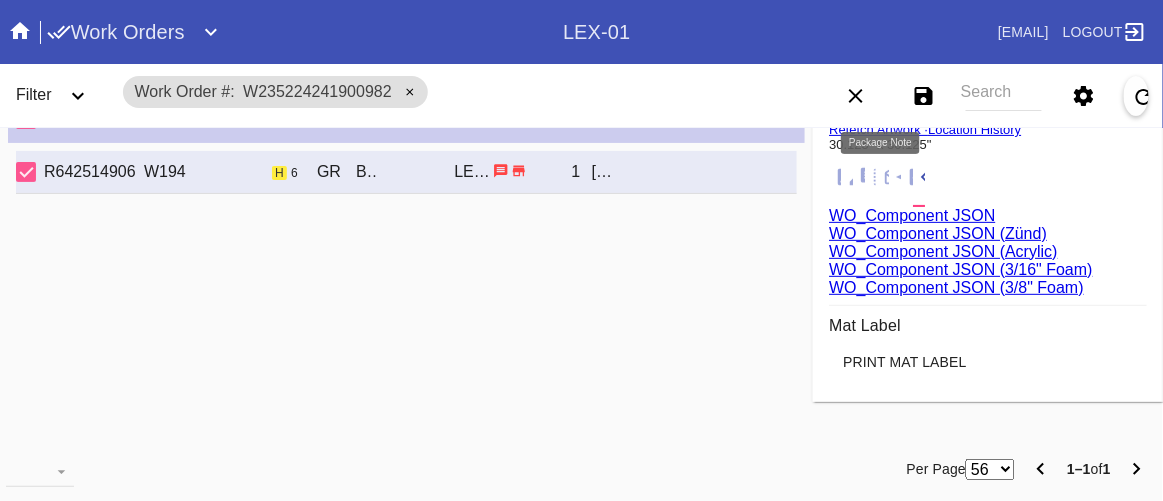 drag, startPoint x: 872, startPoint y: 176, endPoint x: 857, endPoint y: 293, distance: 117.95762 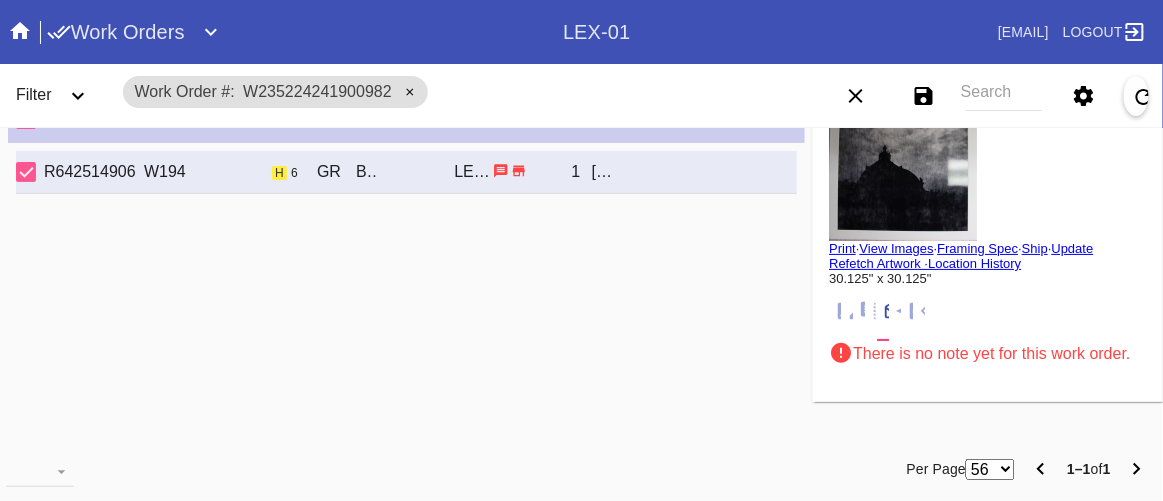 scroll, scrollTop: 0, scrollLeft: 0, axis: both 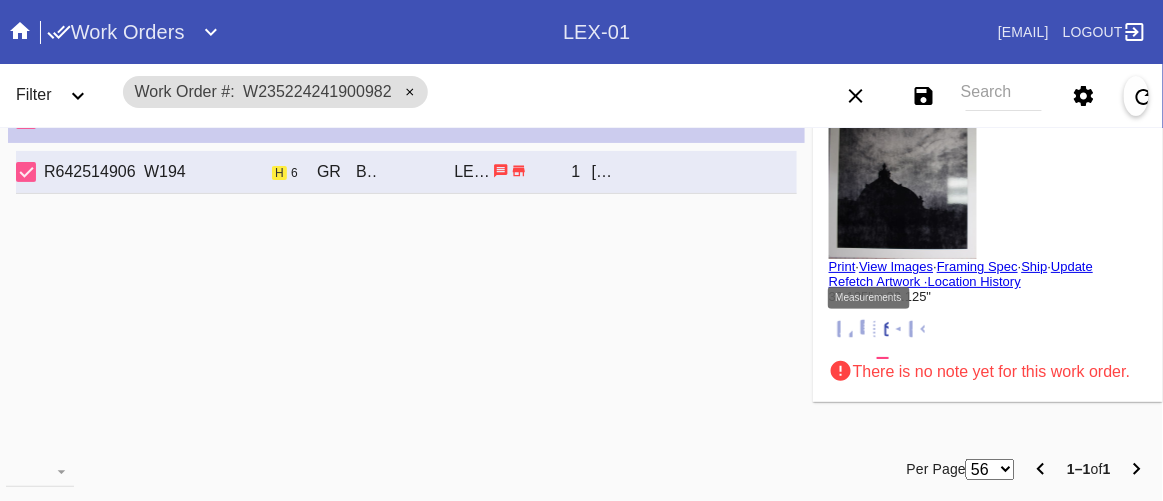 click at bounding box center (875, 322) 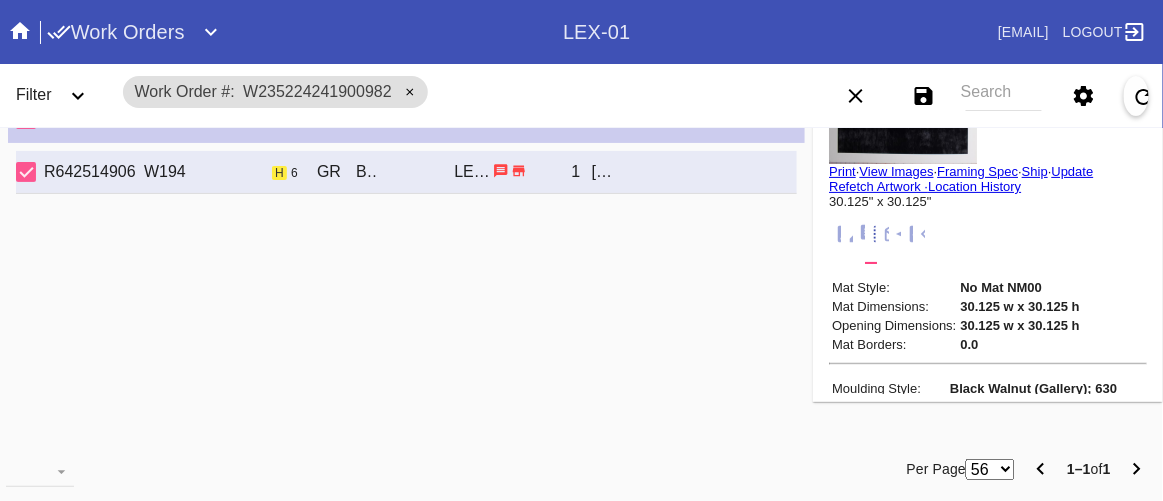 scroll, scrollTop: 0, scrollLeft: 0, axis: both 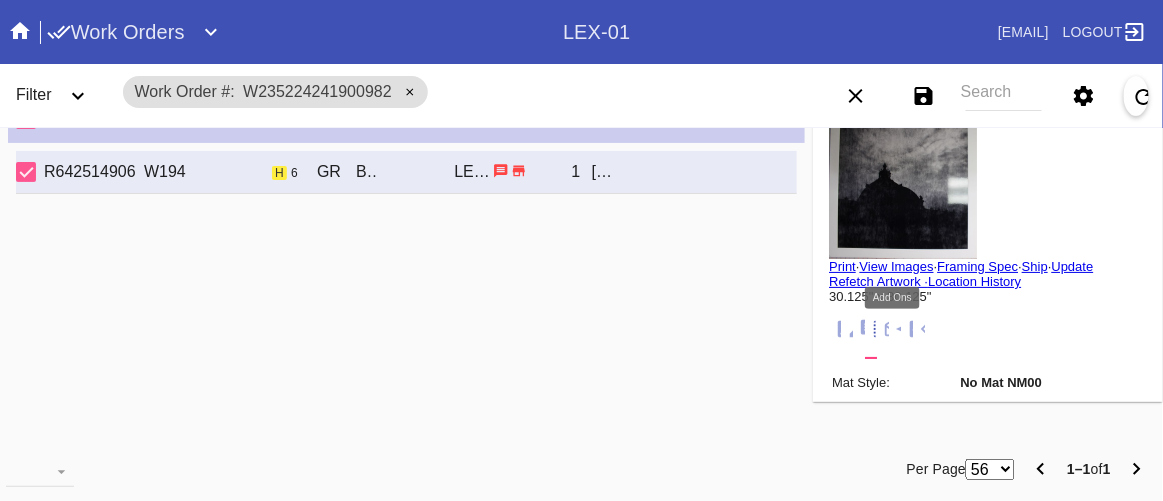 click at bounding box center (906, 329) 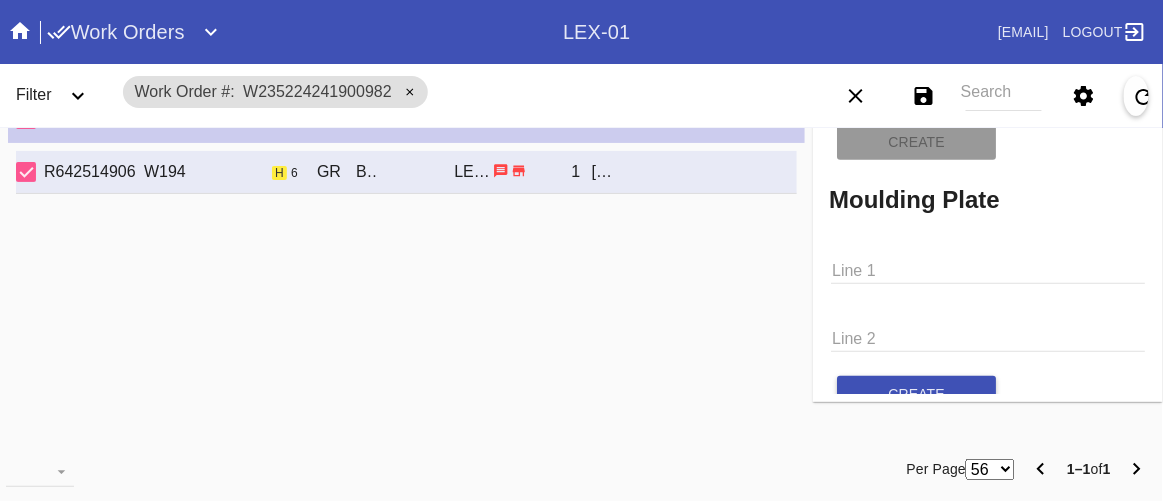 scroll, scrollTop: 2093, scrollLeft: 0, axis: vertical 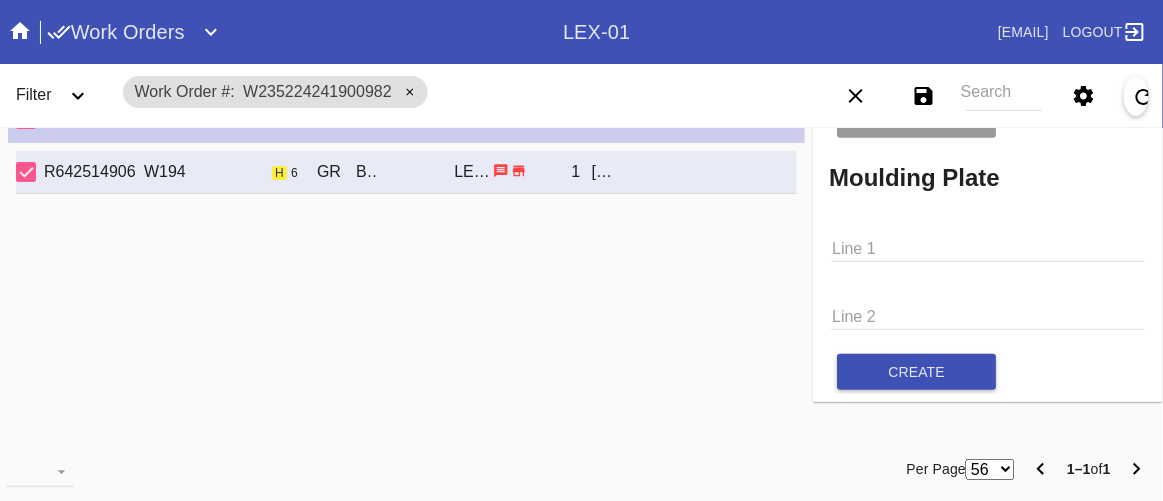 click on "R642514906 W194 h   6 GR Black Walnut (Gallery) / No Mat LEX-01 1 James Perakis" at bounding box center [406, 290] 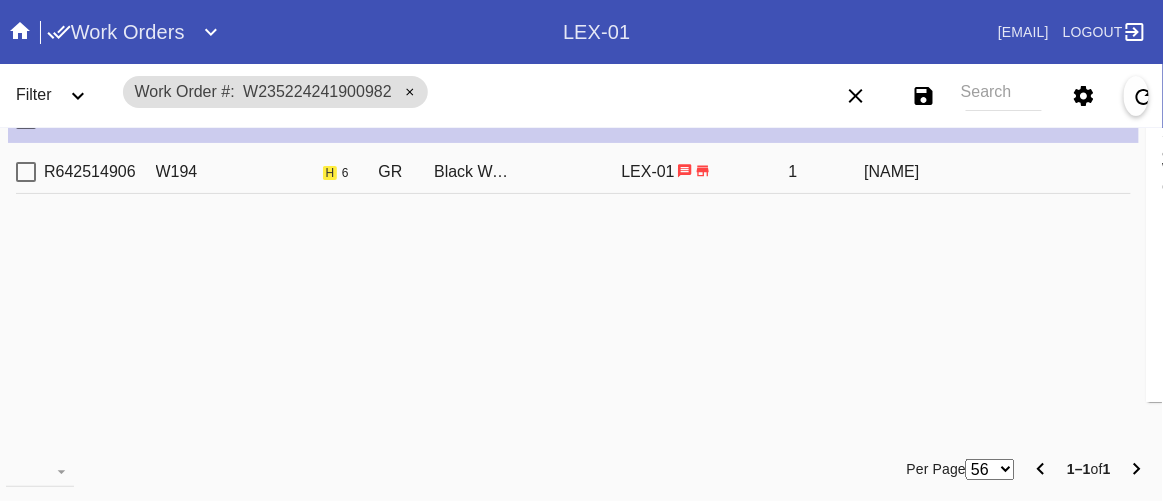 scroll, scrollTop: 0, scrollLeft: 0, axis: both 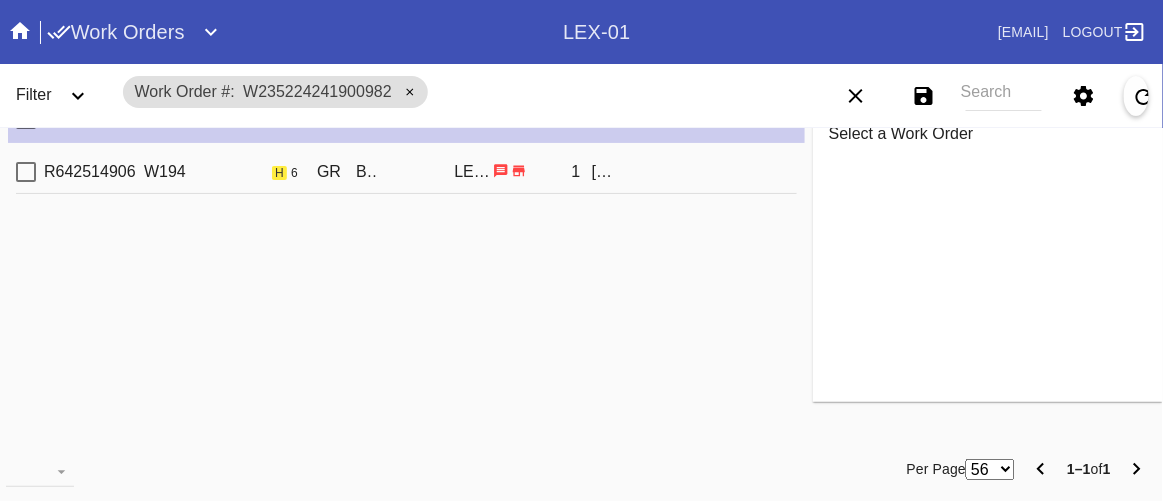click on "R642514906 W194 h   6 GR Black Walnut (Gallery) / No Mat LEX-01 1 James Perakis" at bounding box center [406, 172] 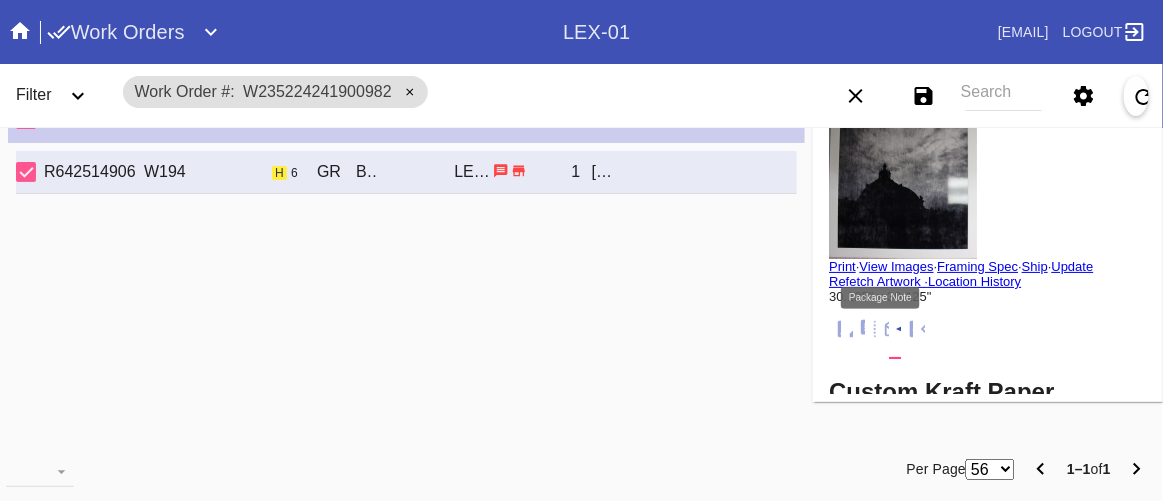 click at bounding box center (894, 327) 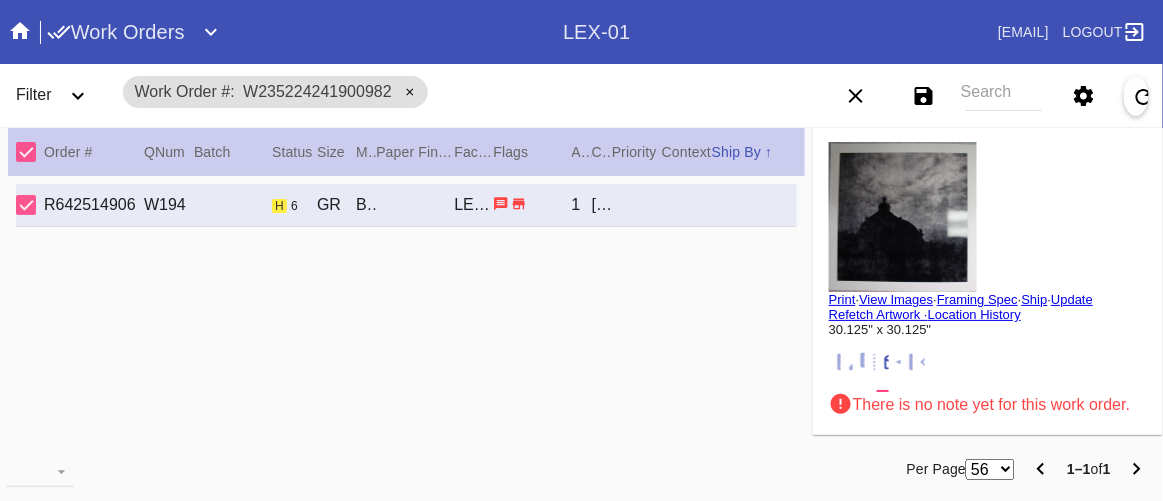 scroll, scrollTop: 35, scrollLeft: 0, axis: vertical 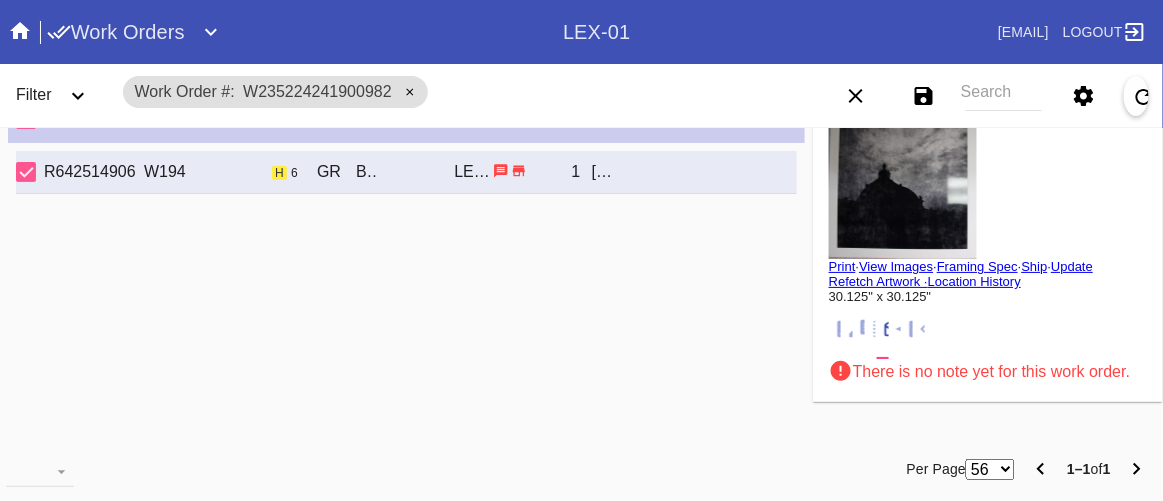 click at bounding box center (988, 184) 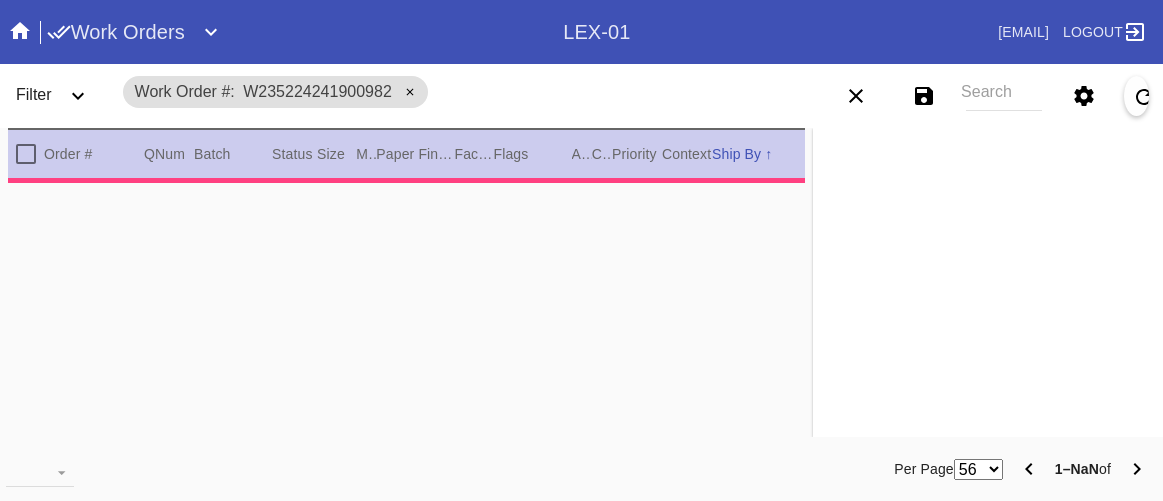scroll, scrollTop: 0, scrollLeft: 0, axis: both 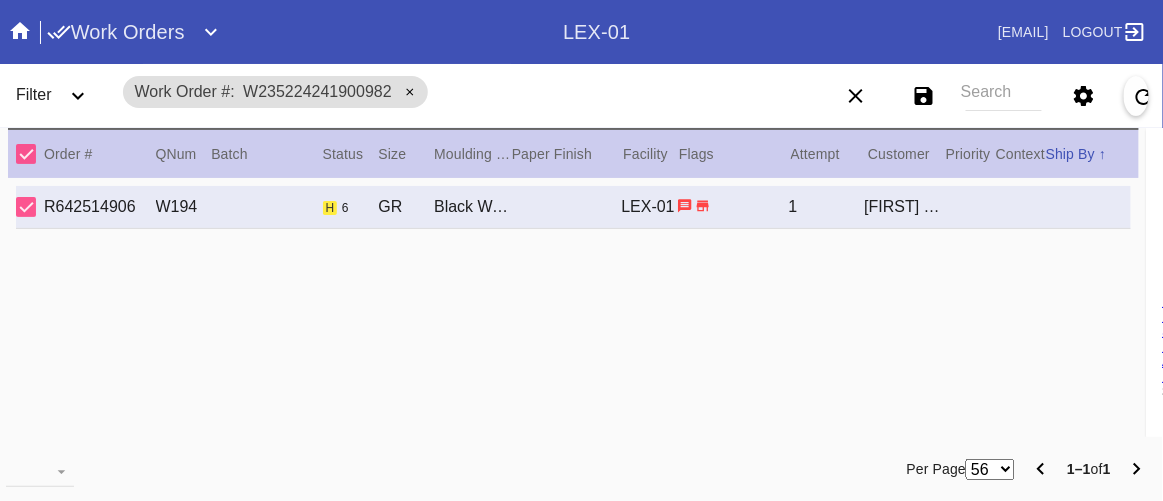 click on "Work Order #
W235224241900982" at bounding box center (451, 92) 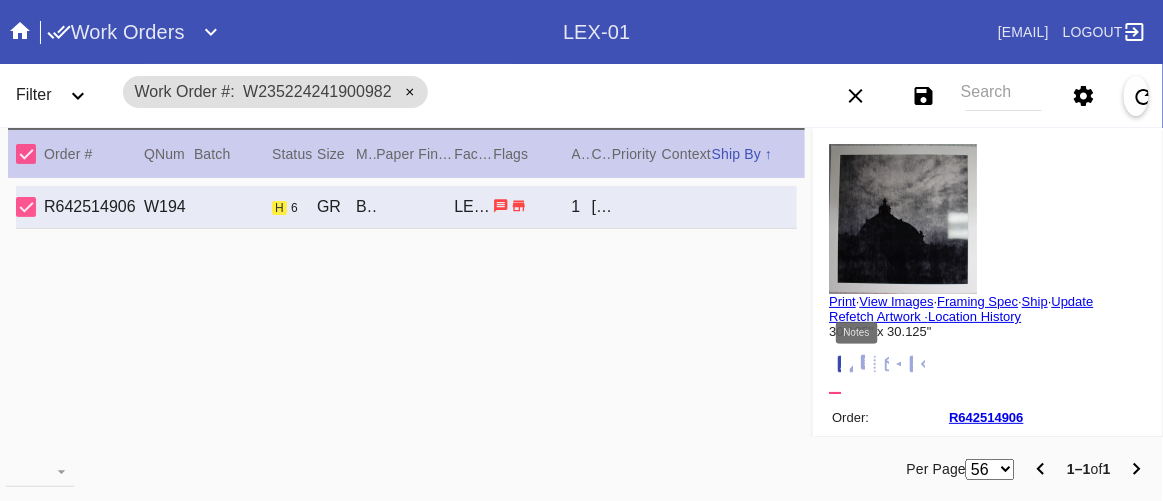 click at bounding box center (870, 364) 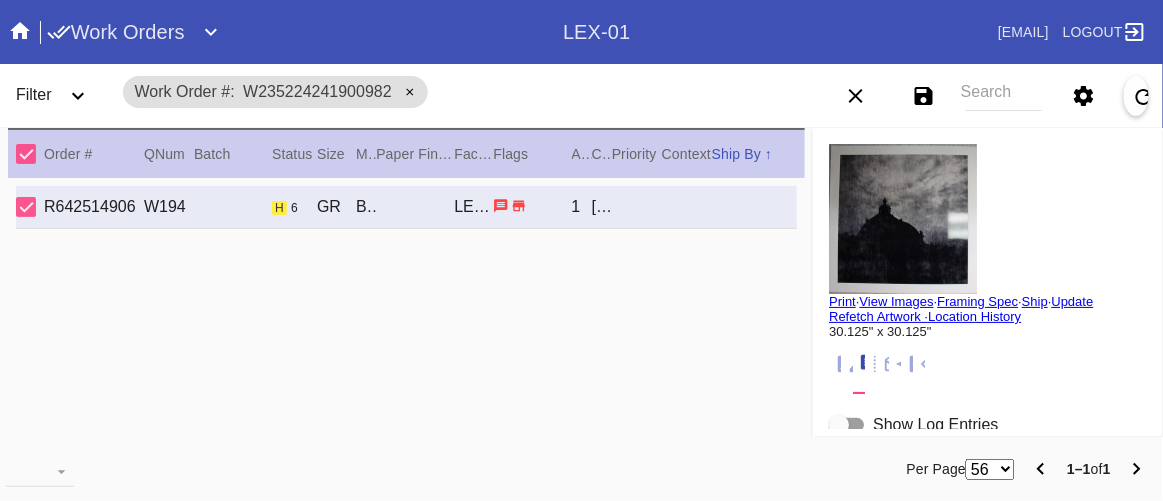 scroll, scrollTop: 181, scrollLeft: 0, axis: vertical 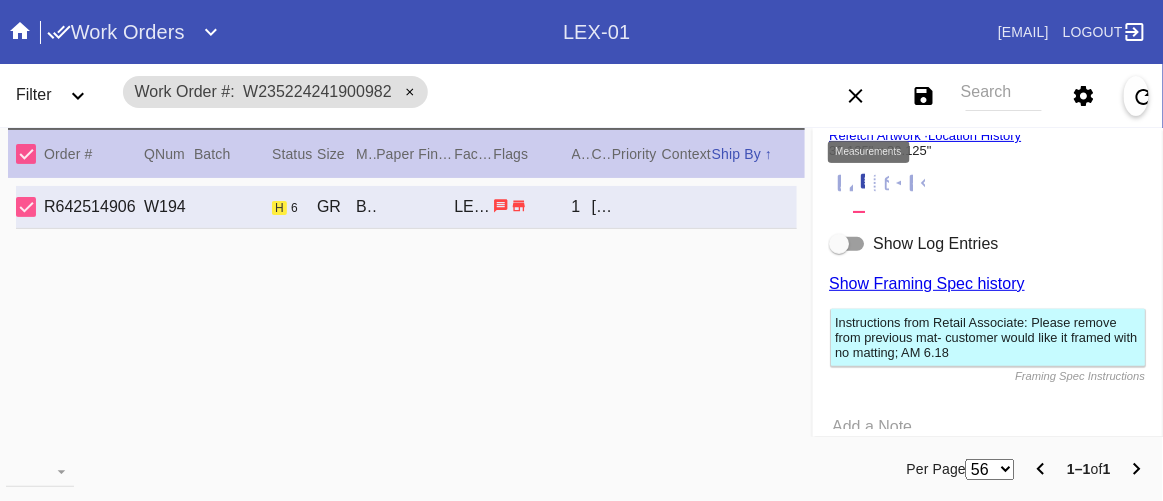 click at bounding box center [882, 183] 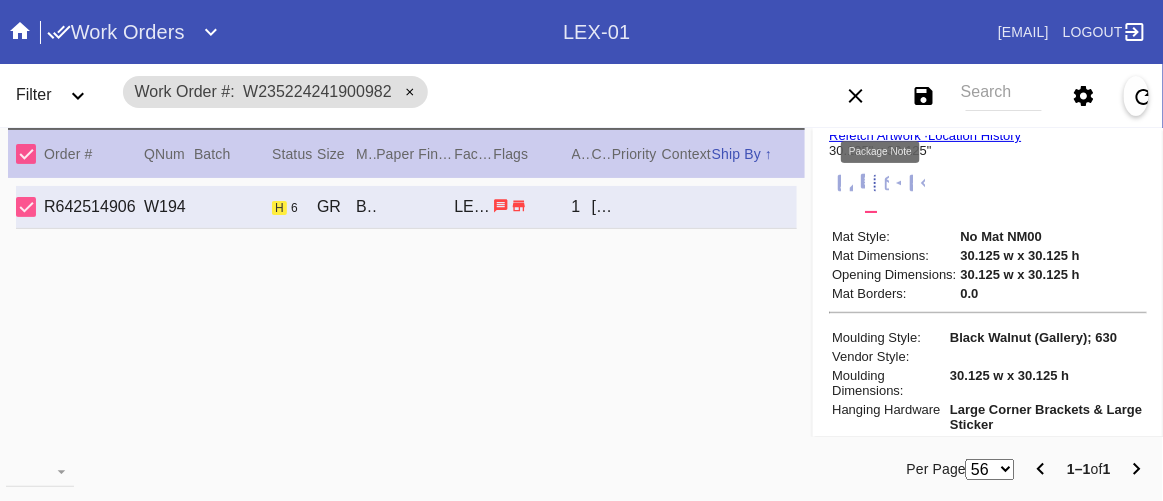 click at bounding box center [894, 183] 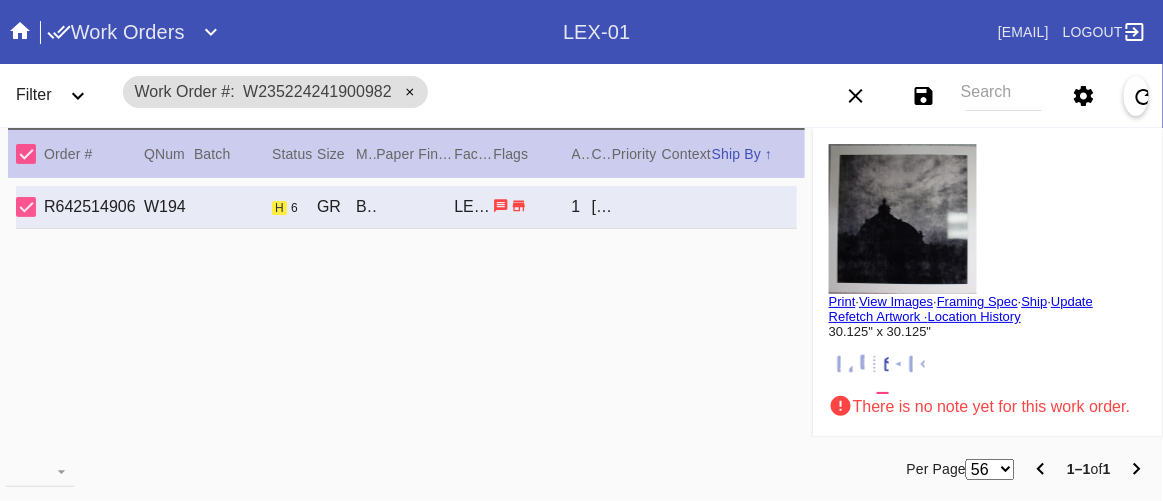 scroll, scrollTop: 0, scrollLeft: 0, axis: both 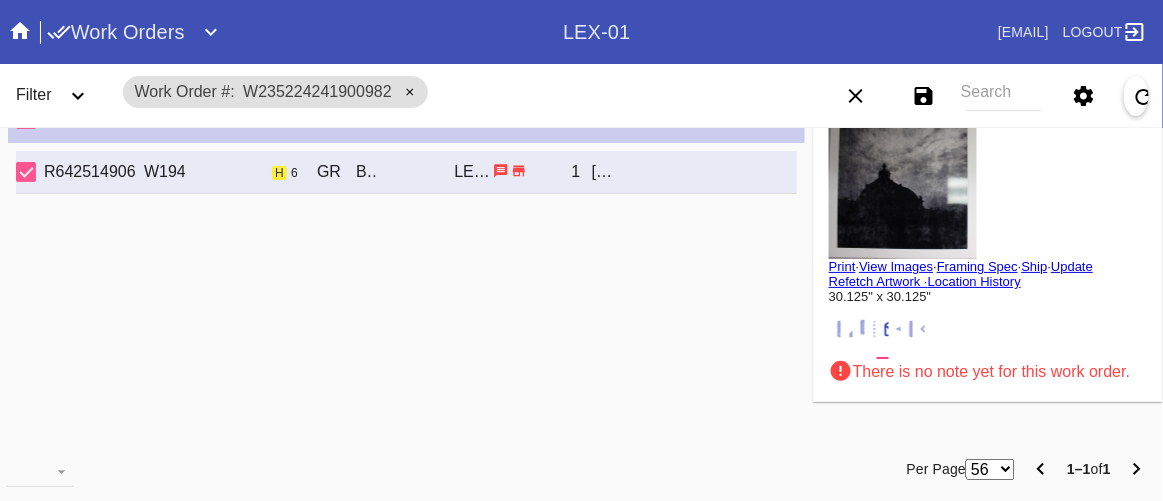 click at bounding box center [907, 329] 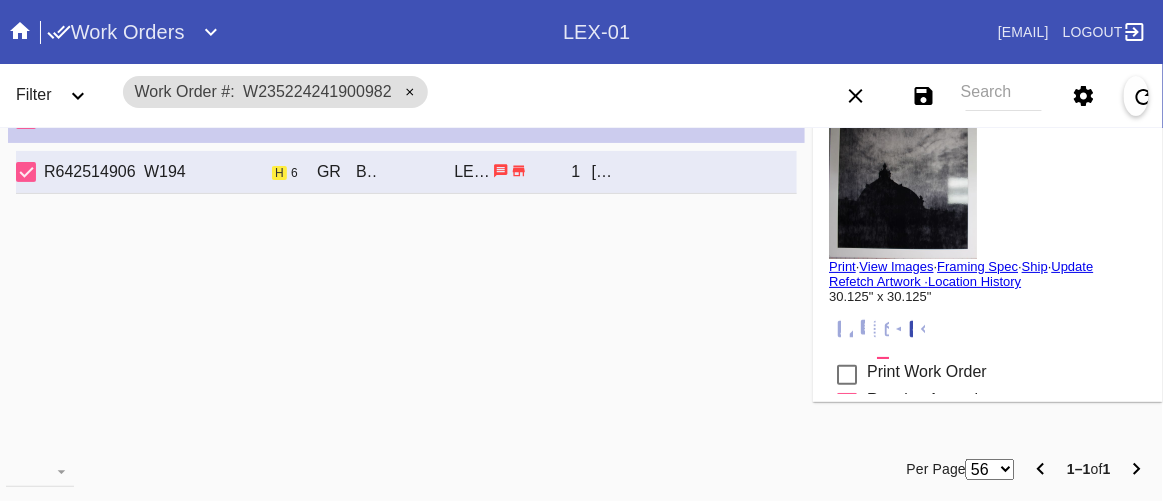 scroll, scrollTop: 317, scrollLeft: 0, axis: vertical 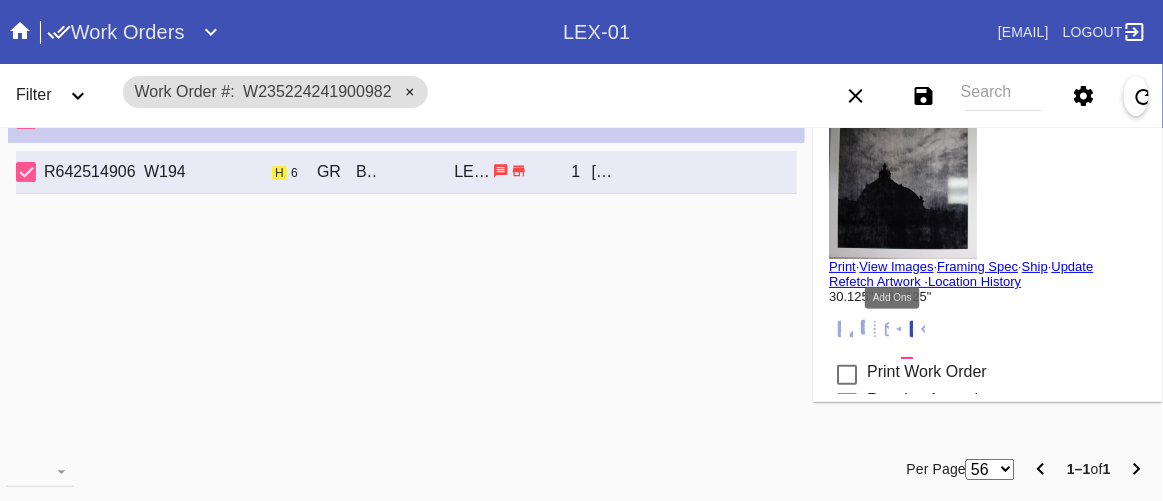 click at bounding box center (906, 329) 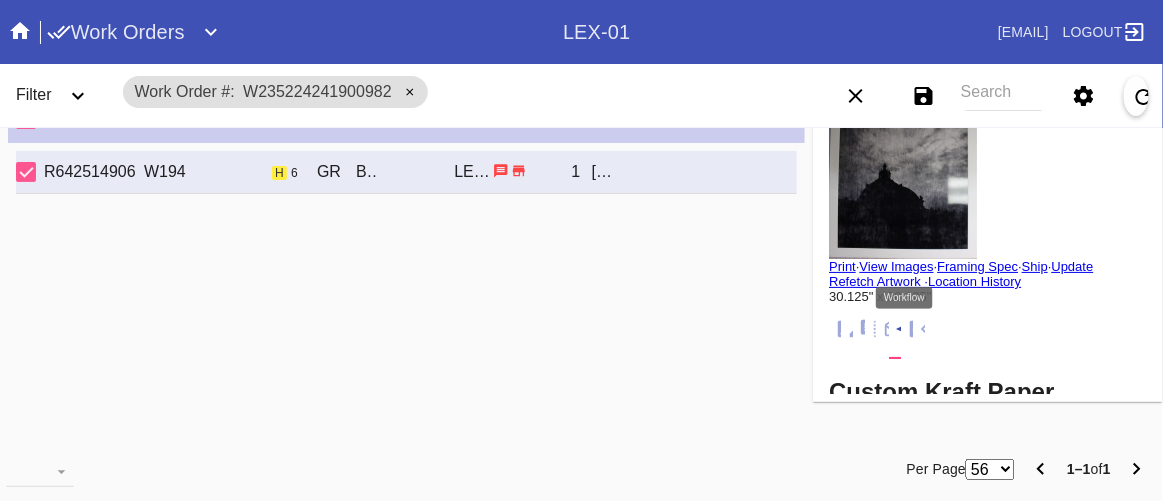 click at bounding box center (918, 329) 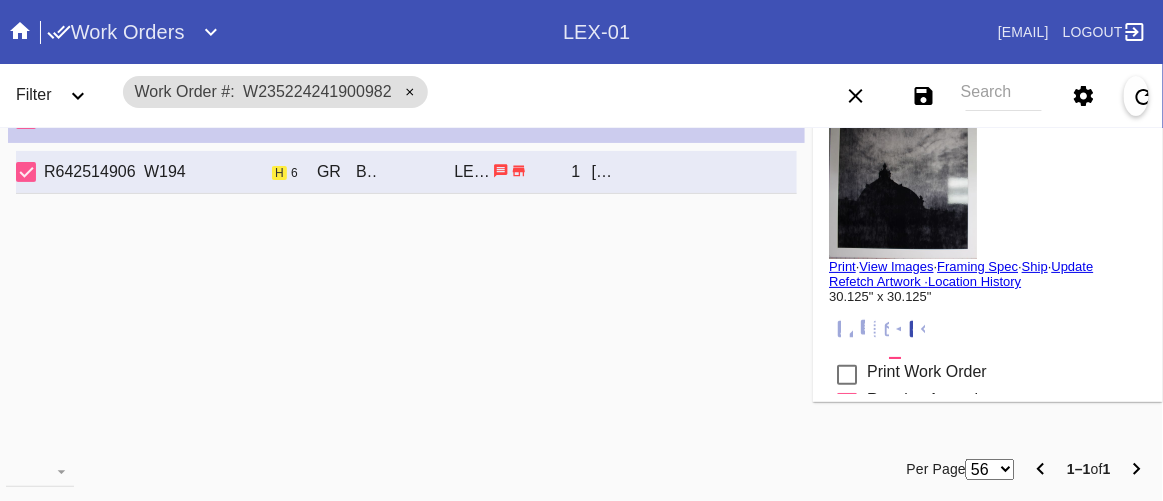 scroll, scrollTop: 317, scrollLeft: 0, axis: vertical 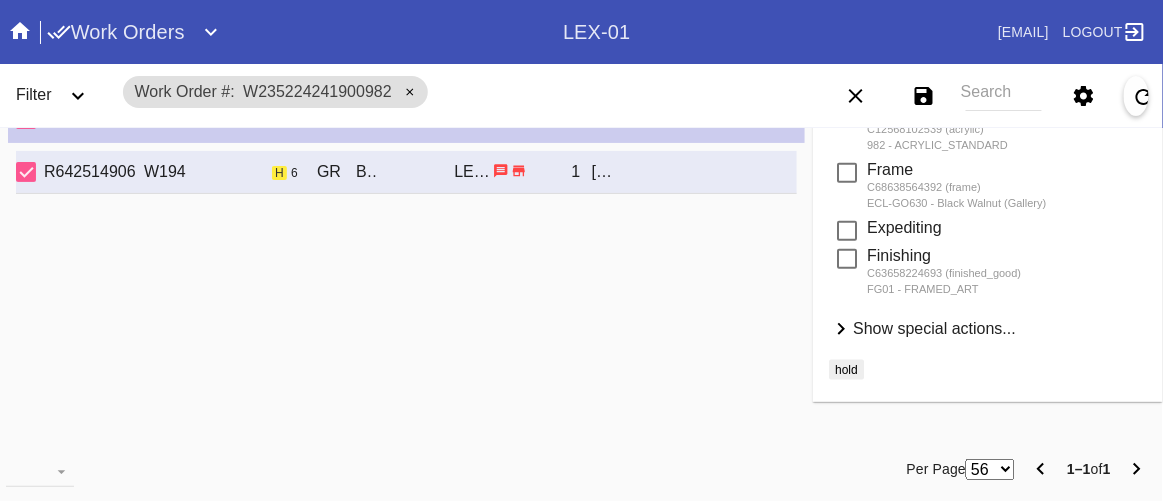 click on "Show special actions..." at bounding box center [934, 328] 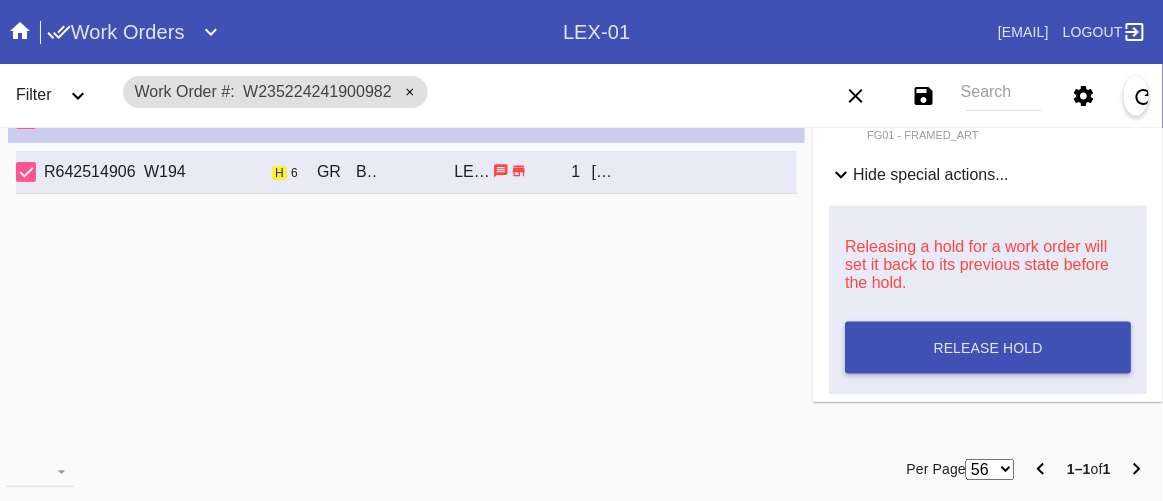 scroll, scrollTop: 708, scrollLeft: 0, axis: vertical 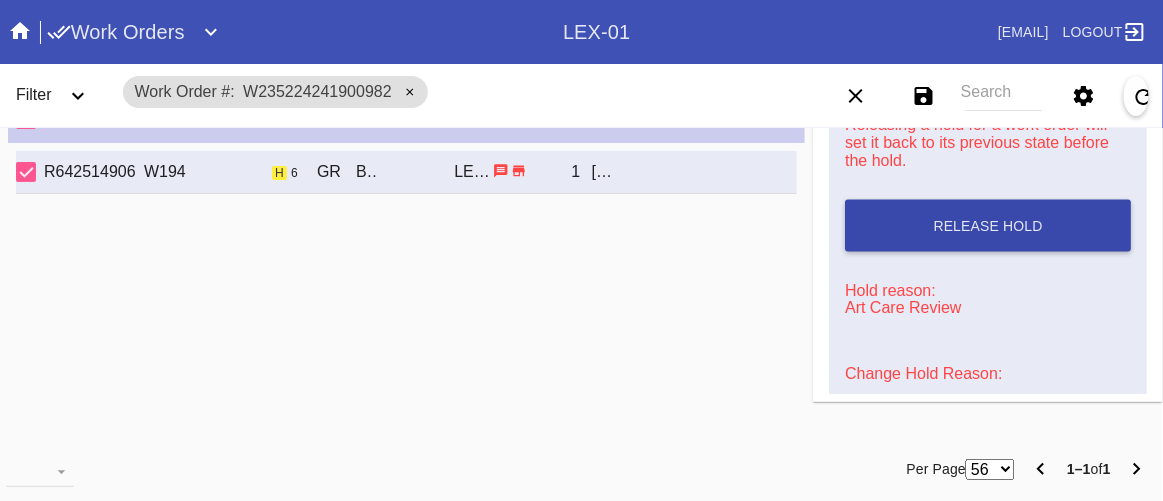 click on "Release Hold" at bounding box center [988, 226] 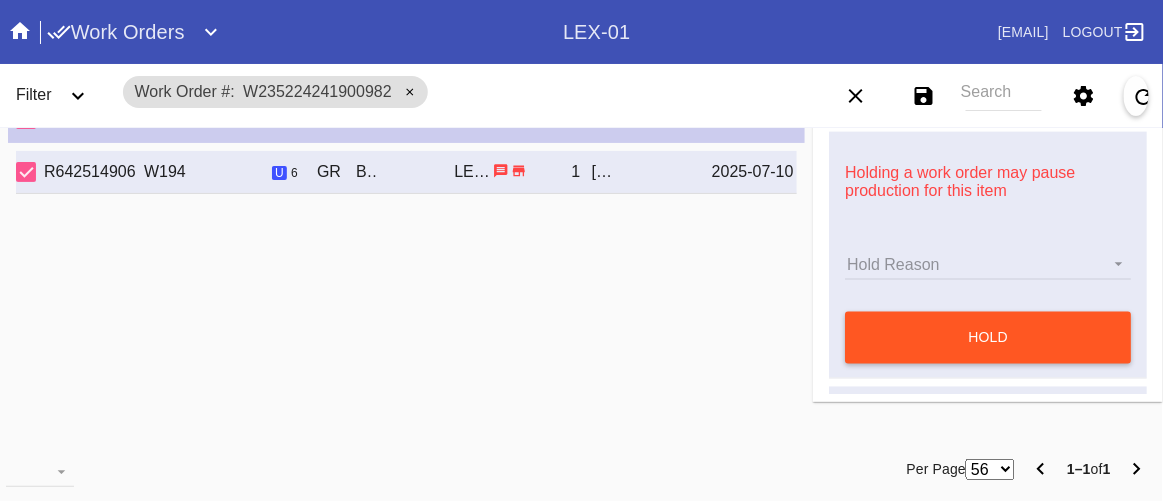 click on "R642514906 W194 u   6 GR Black Walnut (Gallery) / No Mat LEX-01 1 James Perakis
2025-07-10" at bounding box center [406, 290] 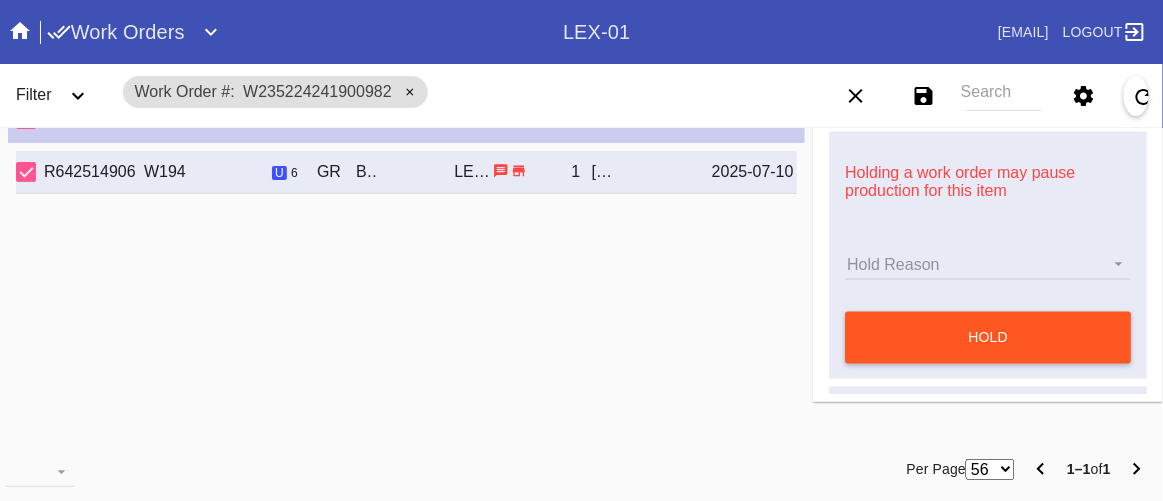 drag, startPoint x: 420, startPoint y: 249, endPoint x: 412, endPoint y: 270, distance: 22.472204 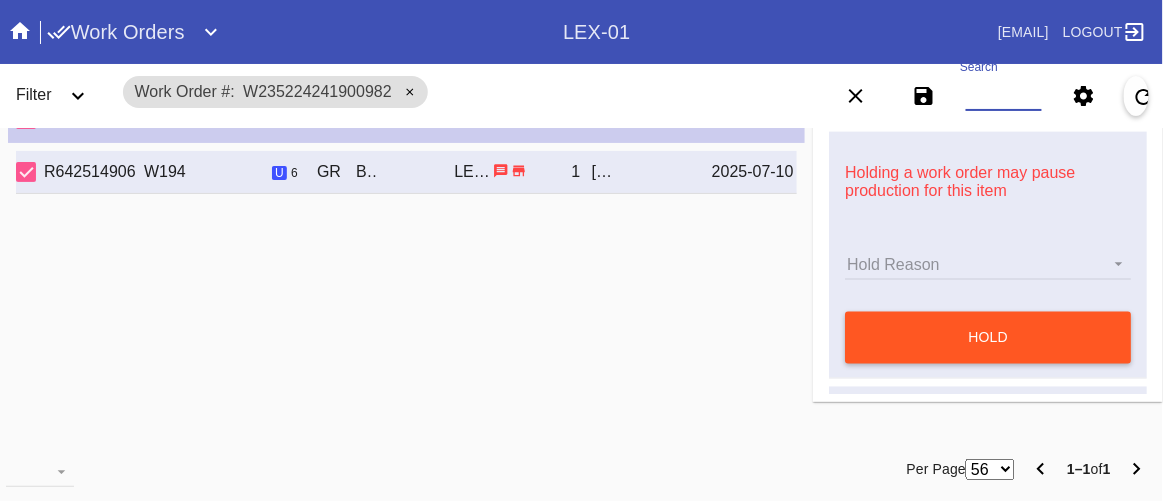 type on "W146029850124717" 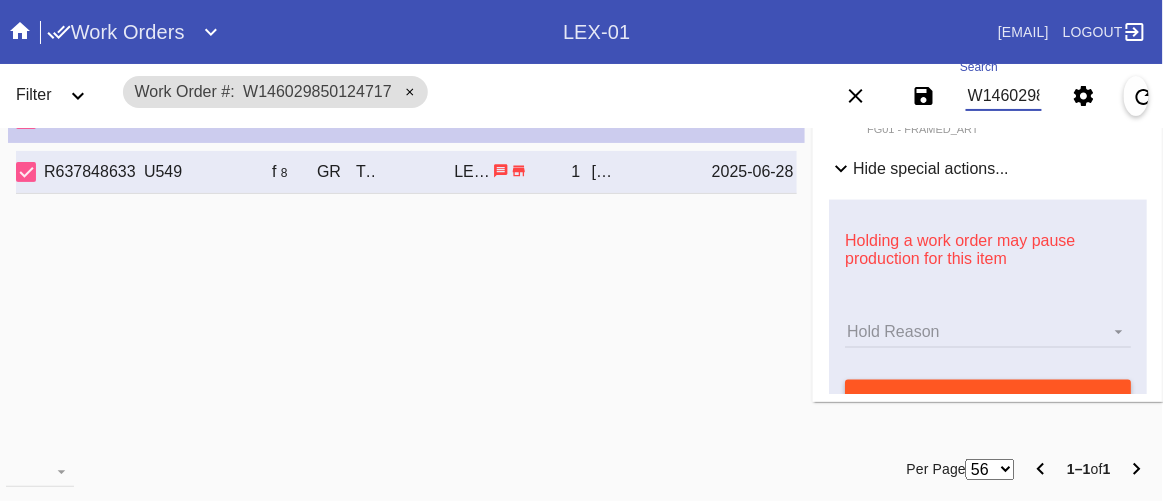 scroll, scrollTop: 0, scrollLeft: 0, axis: both 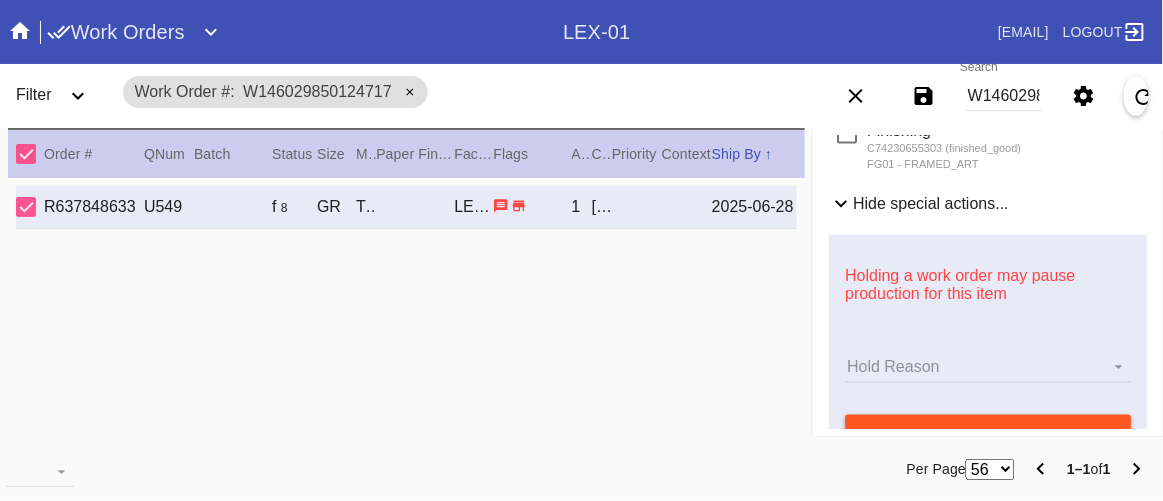 click on "R637848633 U549 f   8 GR Tinsel (Deep) / Dove White Oversized LEX-01 1 Steve Thompson
2025-06-28" at bounding box center [406, 207] 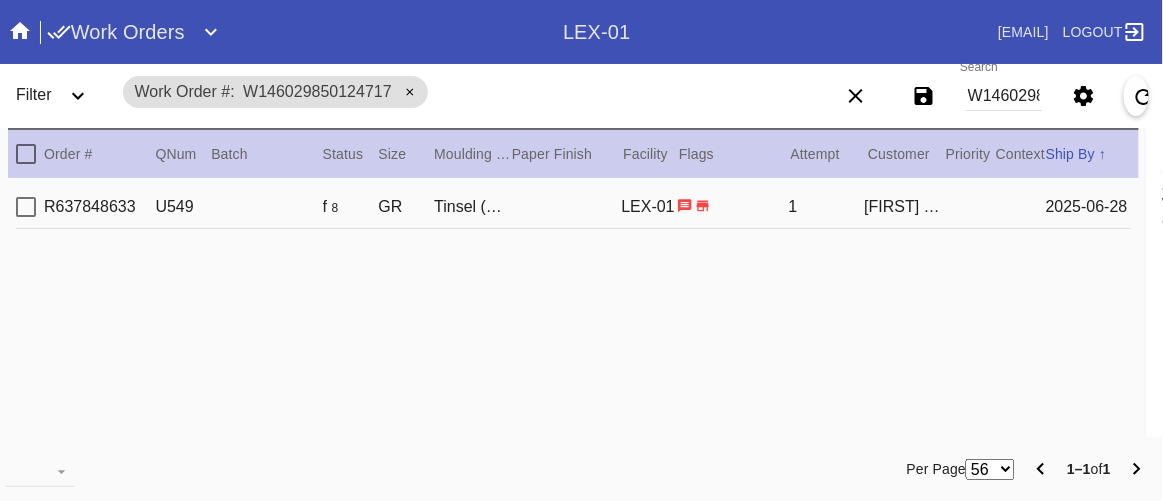 scroll, scrollTop: 0, scrollLeft: 0, axis: both 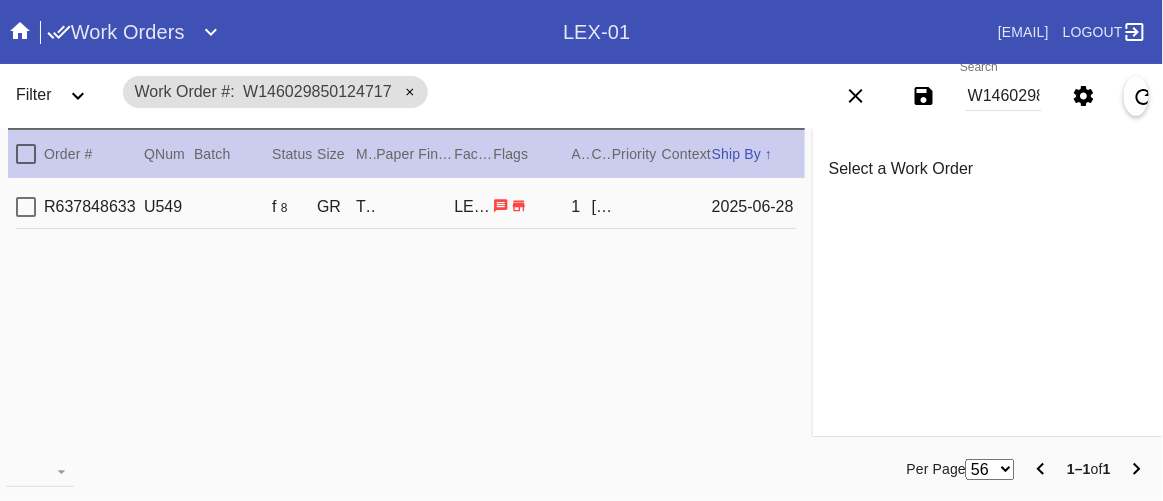 click on "R637848633 U549 f   8 GR Tinsel (Deep) / Dove White Oversized LEX-01 1 Steve Thompson
2025-06-28" at bounding box center (406, 207) 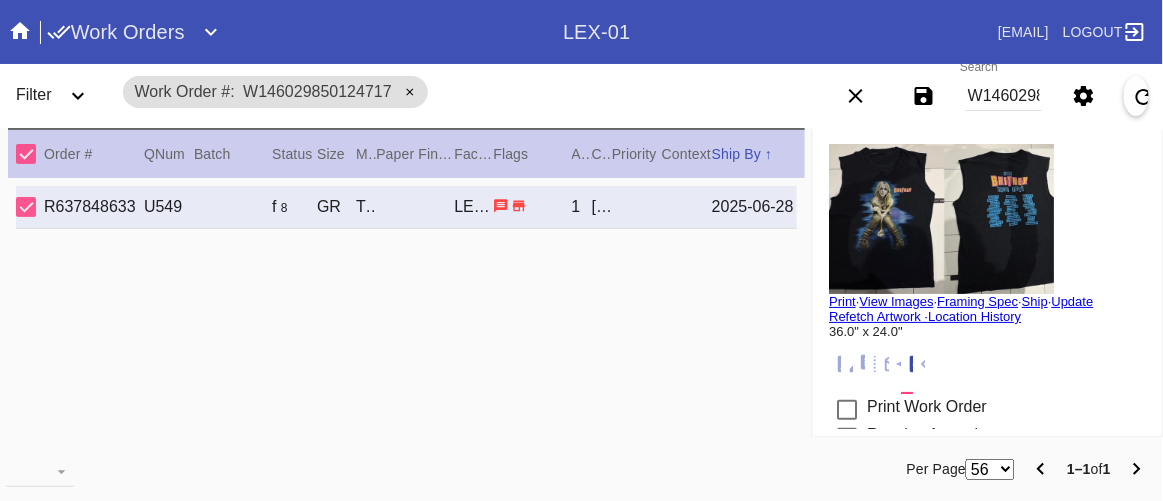 click on "Work Order #
W146029850124717" at bounding box center (451, 92) 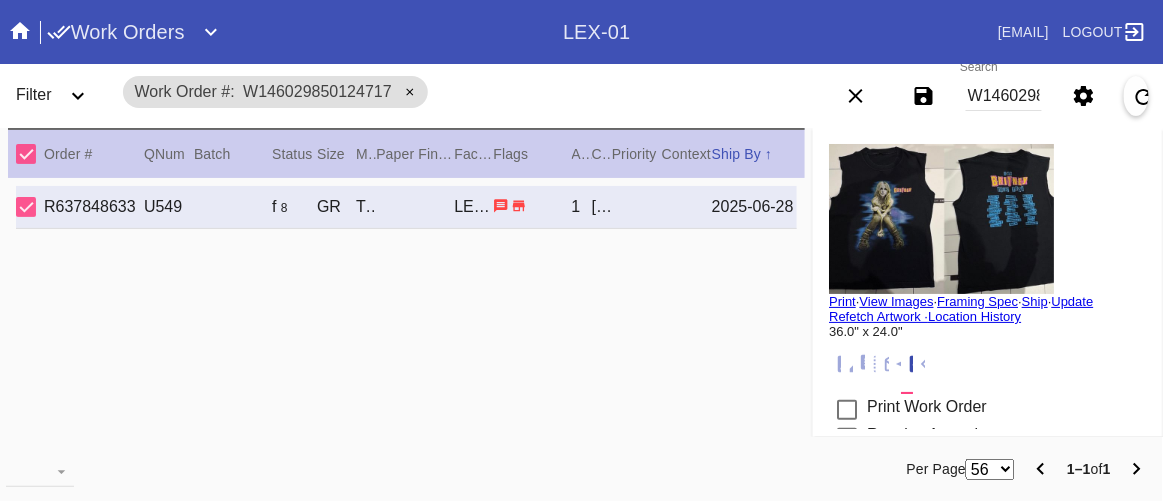 click at bounding box center (847, 364) 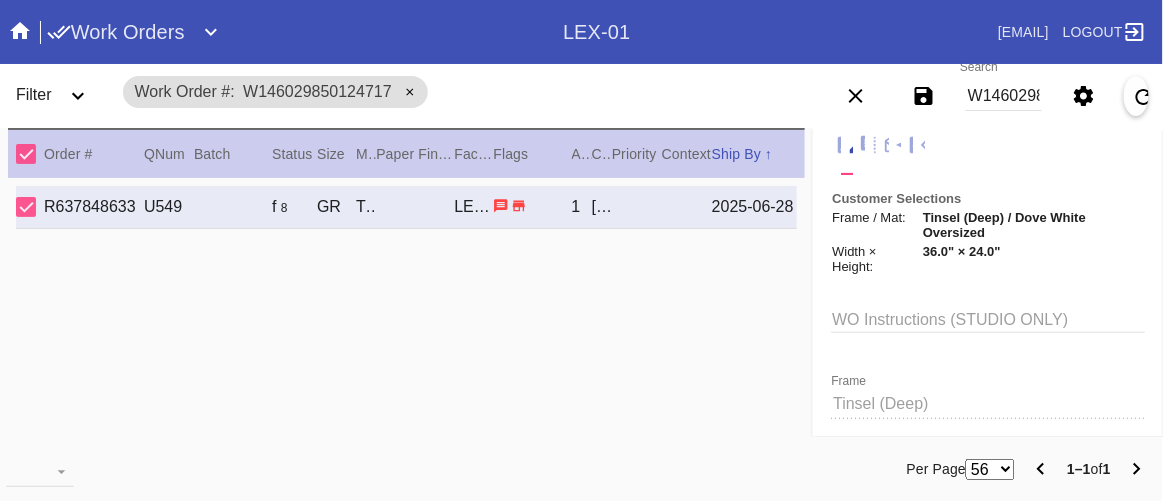 scroll, scrollTop: 181, scrollLeft: 0, axis: vertical 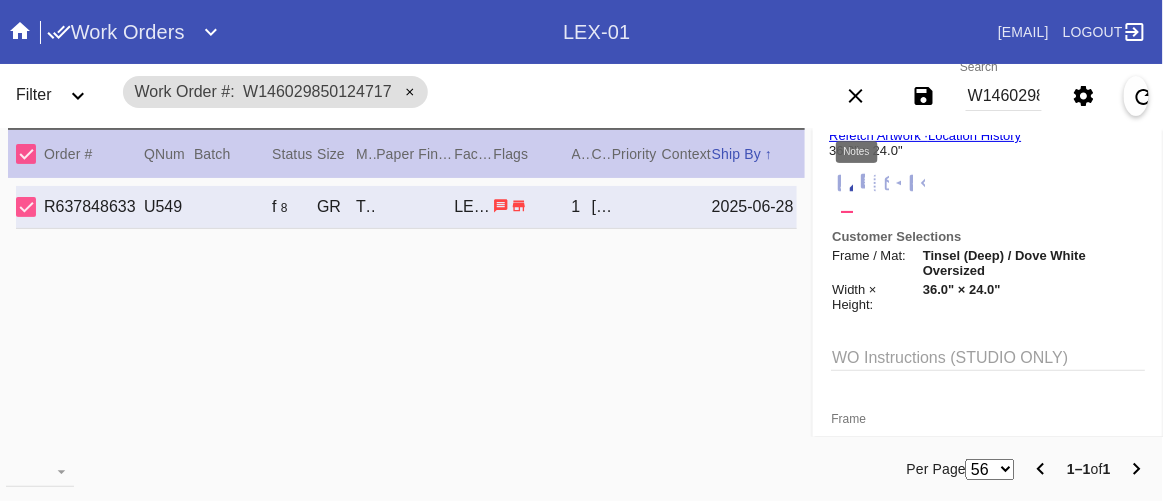 click at bounding box center (870, 183) 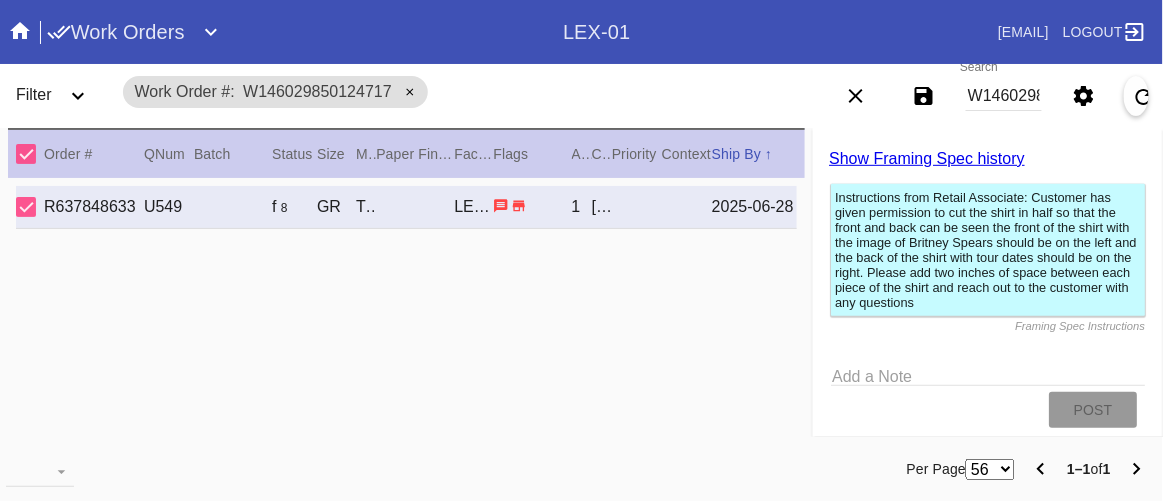 scroll, scrollTop: 335, scrollLeft: 0, axis: vertical 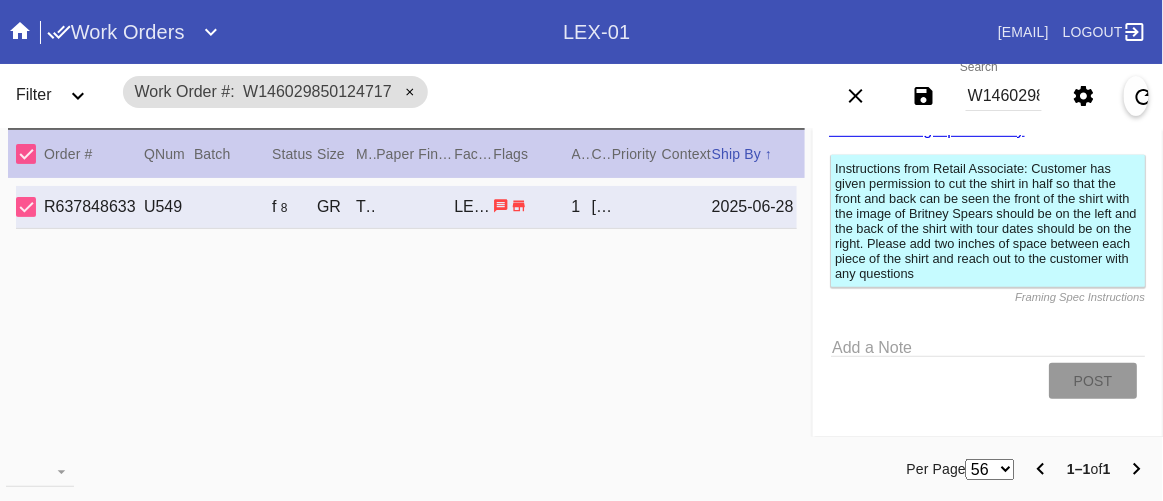 click on "R637848633 U549 f   8 GR Tinsel (Deep) / Dove White Oversized LEX-01 1 Steve Thompson
2025-06-28" at bounding box center [406, 325] 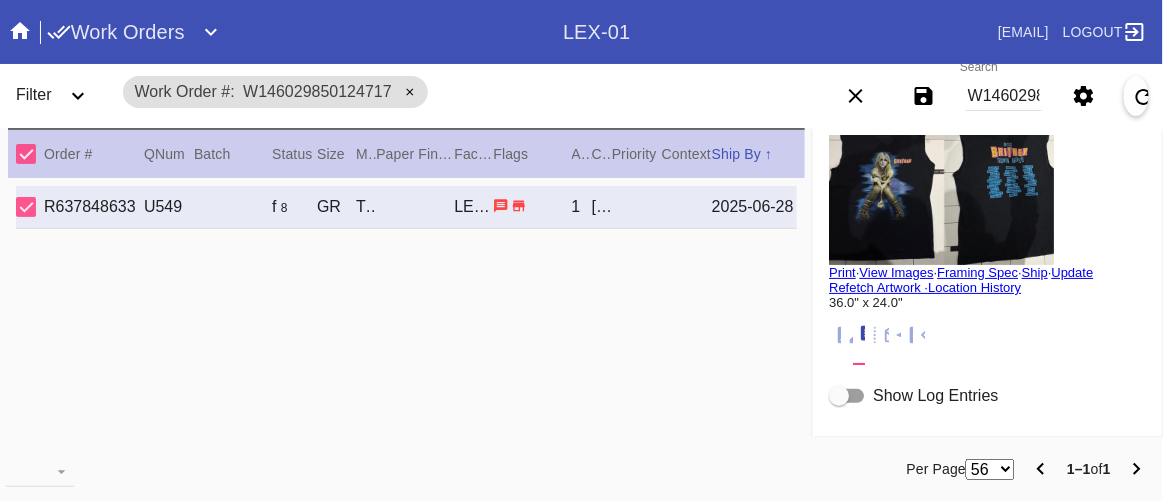 scroll, scrollTop: 0, scrollLeft: 0, axis: both 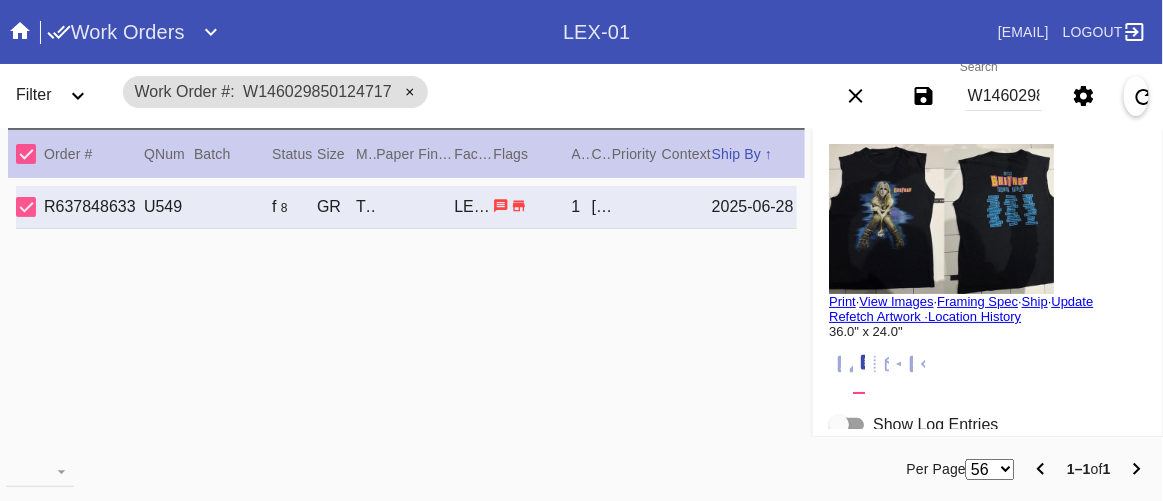 click on "R637848633 U549 f   8 GR Tinsel (Deep) / Dove White Oversized LEX-01 1 Steve Thompson
2025-06-28" at bounding box center [406, 325] 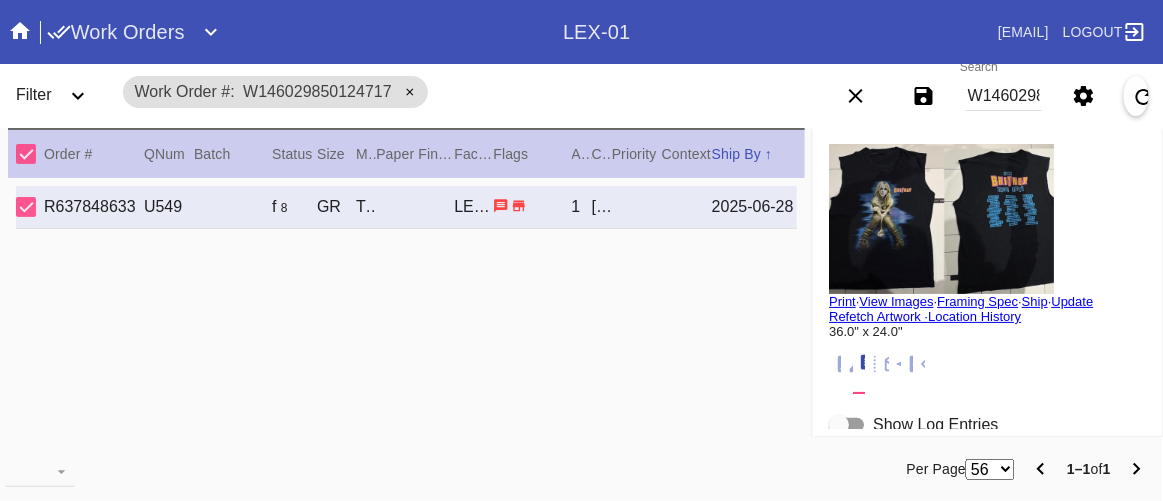 click at bounding box center (847, 364) 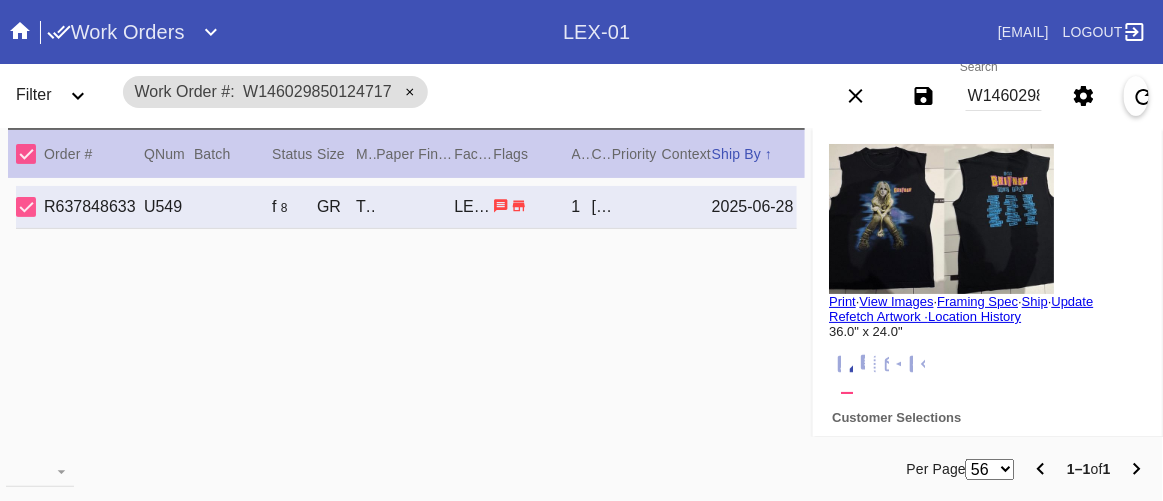 scroll, scrollTop: 72, scrollLeft: 0, axis: vertical 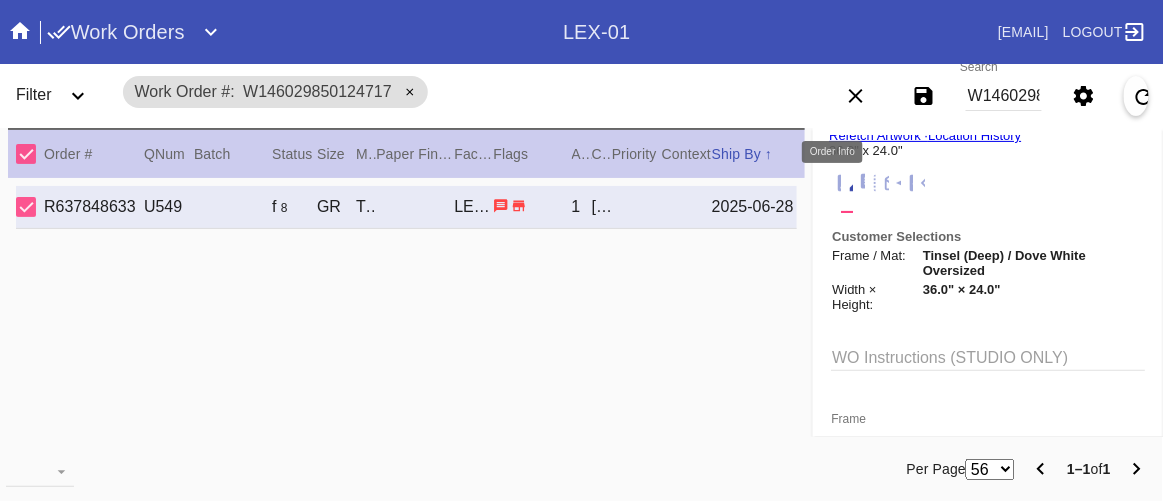 click at bounding box center [846, 183] 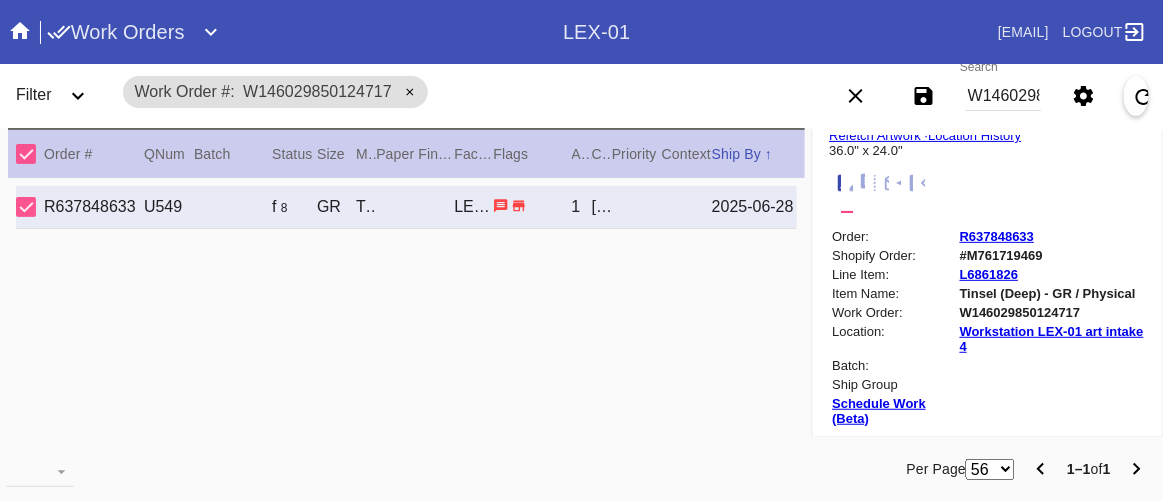 scroll, scrollTop: 24, scrollLeft: 0, axis: vertical 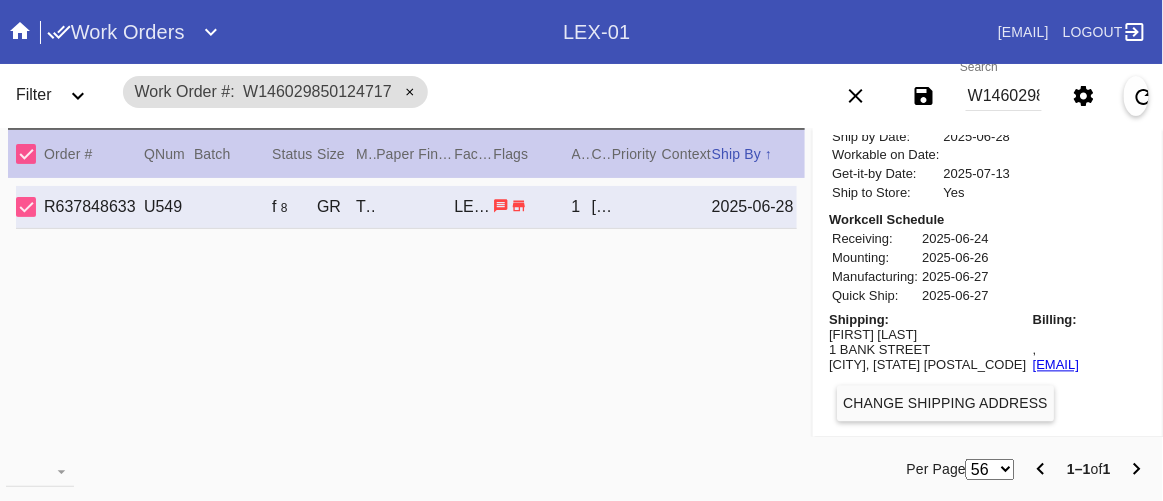 click on "Shipping:" at bounding box center [859, 320] 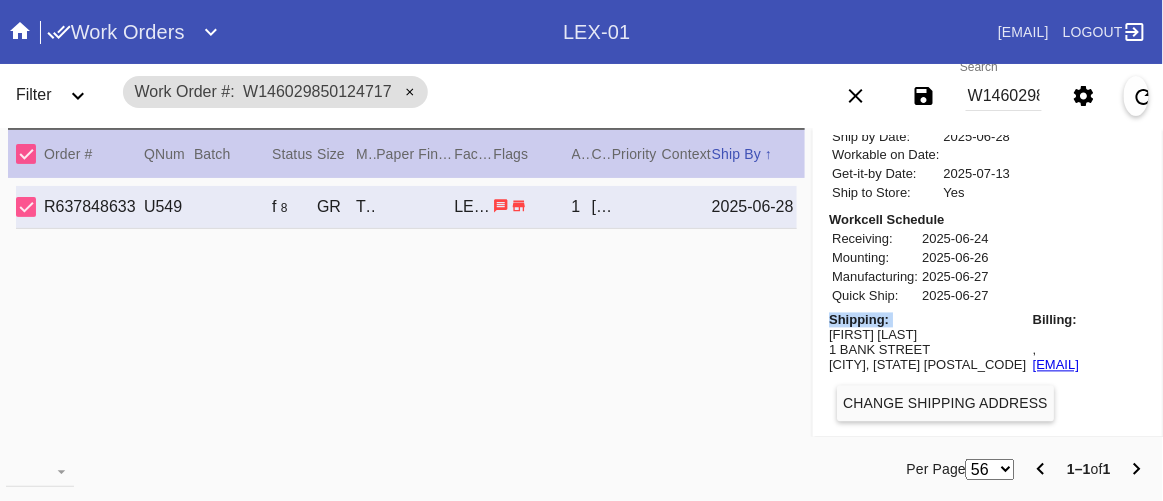 click on "Shipping:" at bounding box center [859, 320] 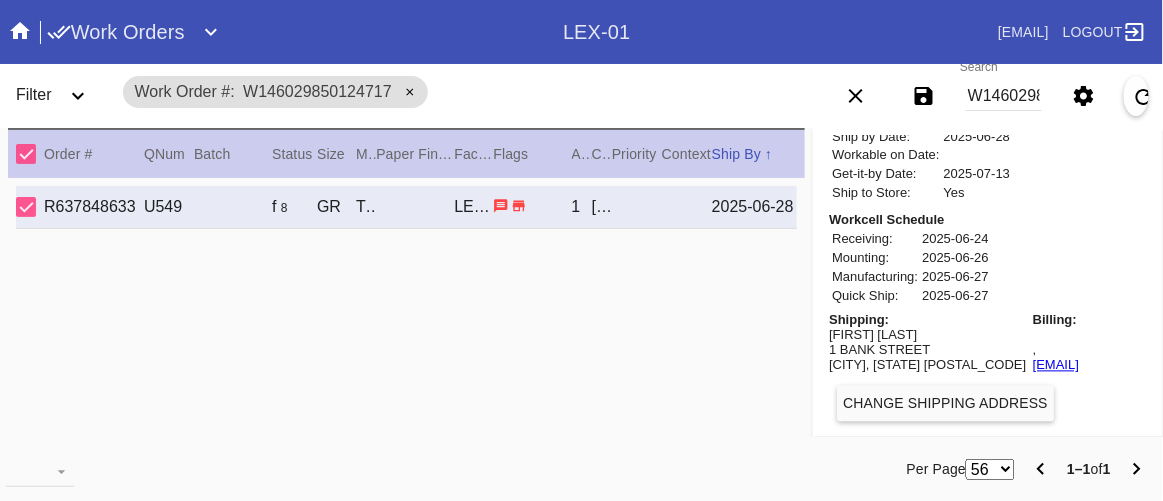 click on "Steve Thompson" at bounding box center (927, 335) 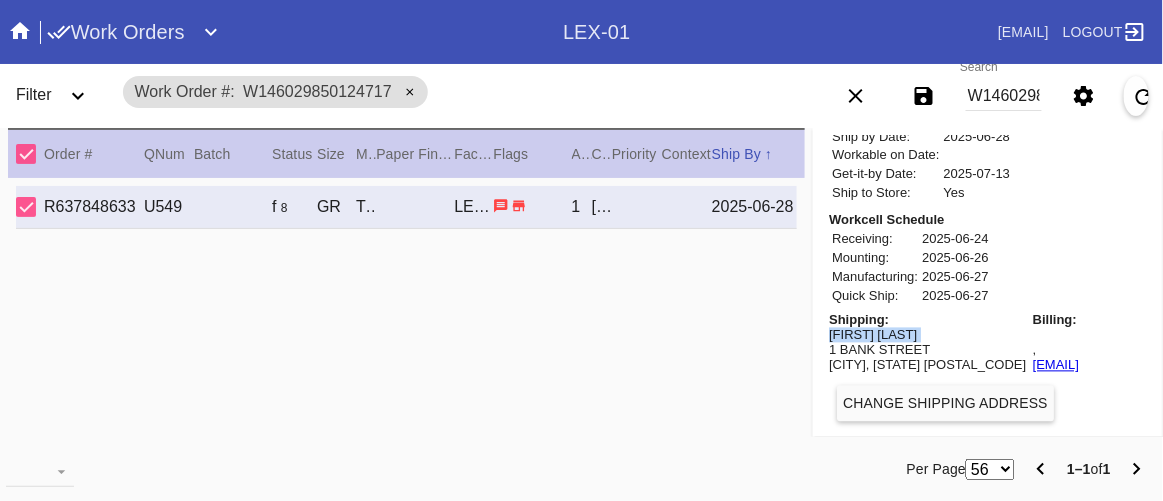 click on "Steve Thompson" at bounding box center [927, 335] 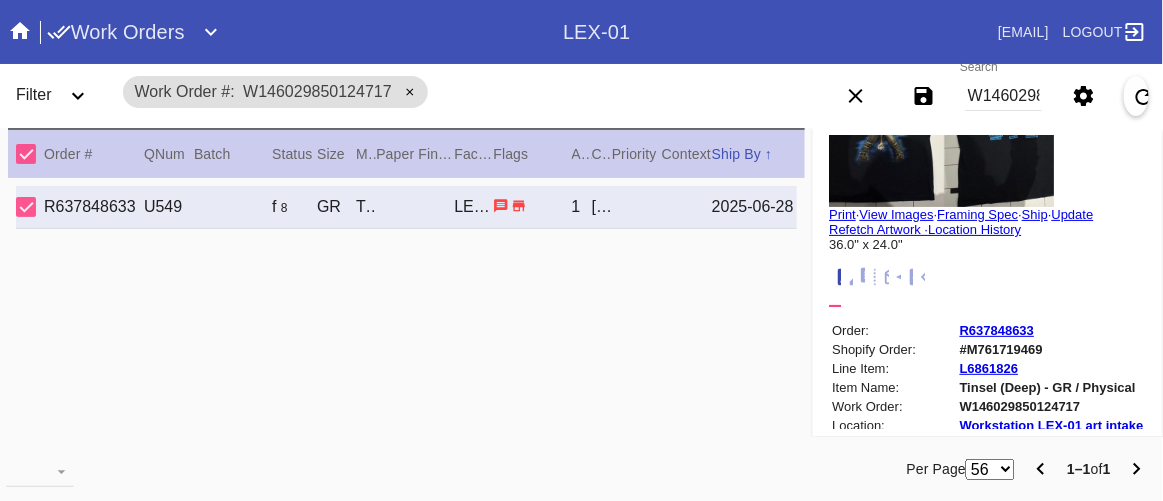 scroll, scrollTop: 90, scrollLeft: 0, axis: vertical 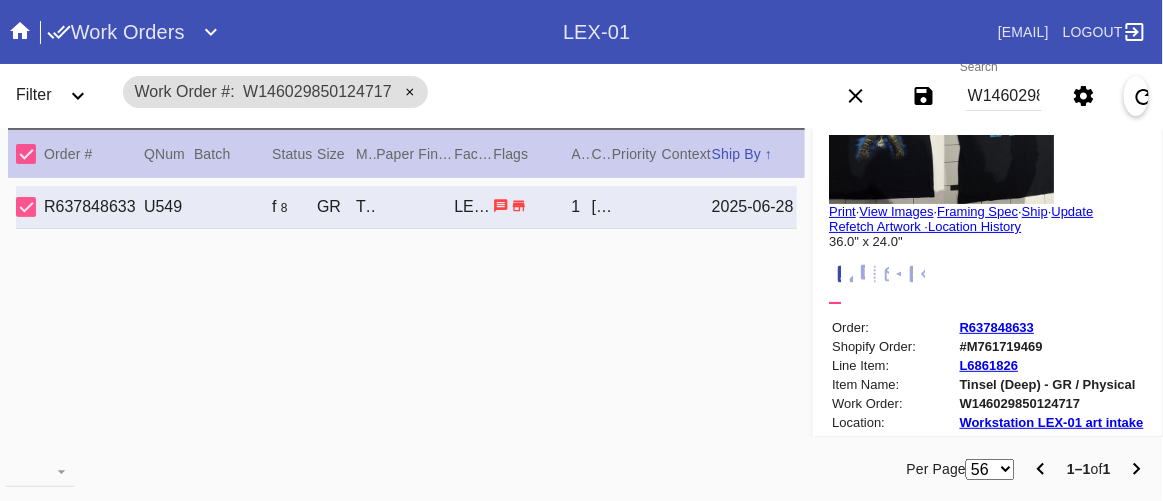click at bounding box center (858, 274) 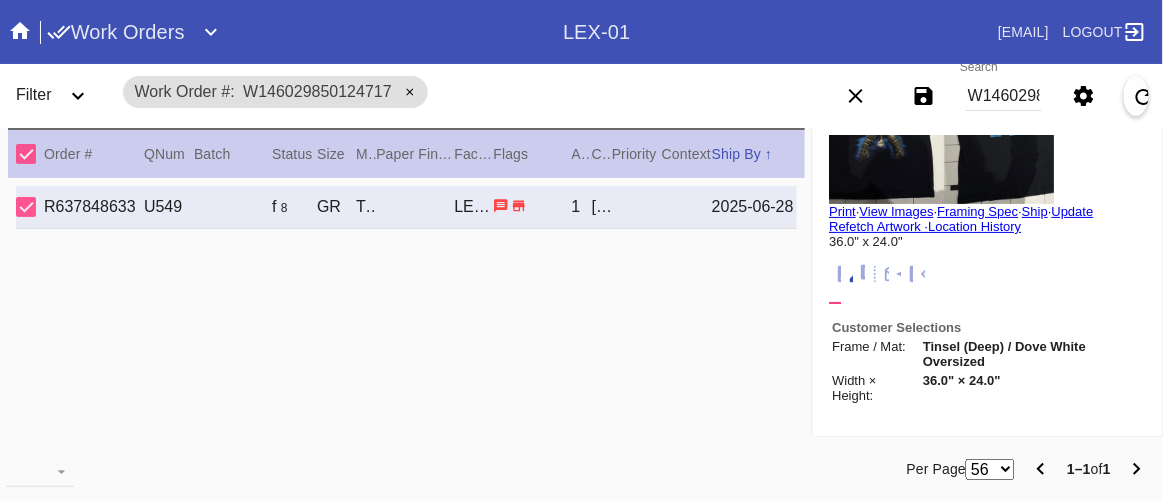 scroll, scrollTop: 72, scrollLeft: 0, axis: vertical 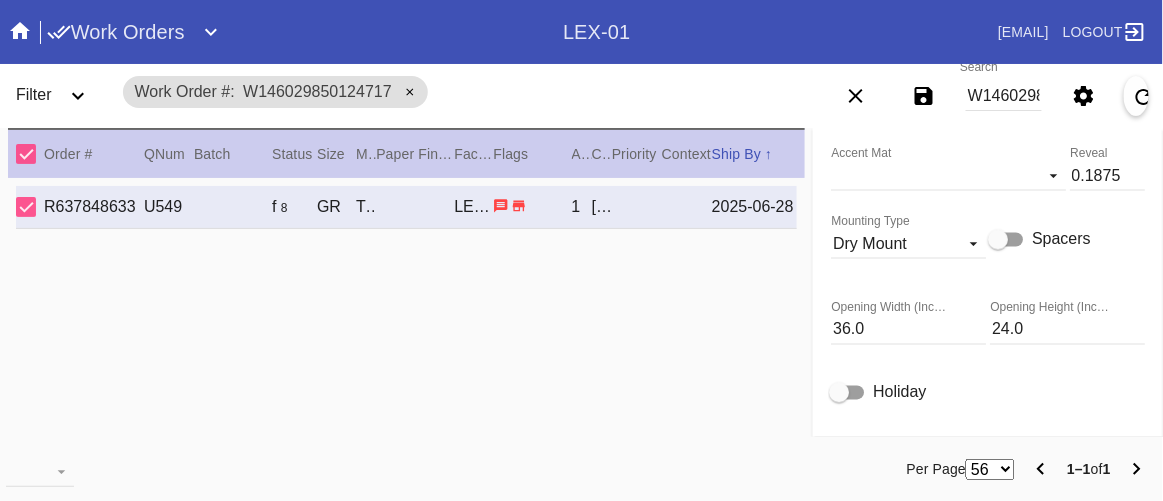 click on "R637848633 U549 f   8 GR Tinsel (Deep) / Dove White Oversized LEX-01 1 Steve Thompson
2025-06-28" at bounding box center [406, 325] 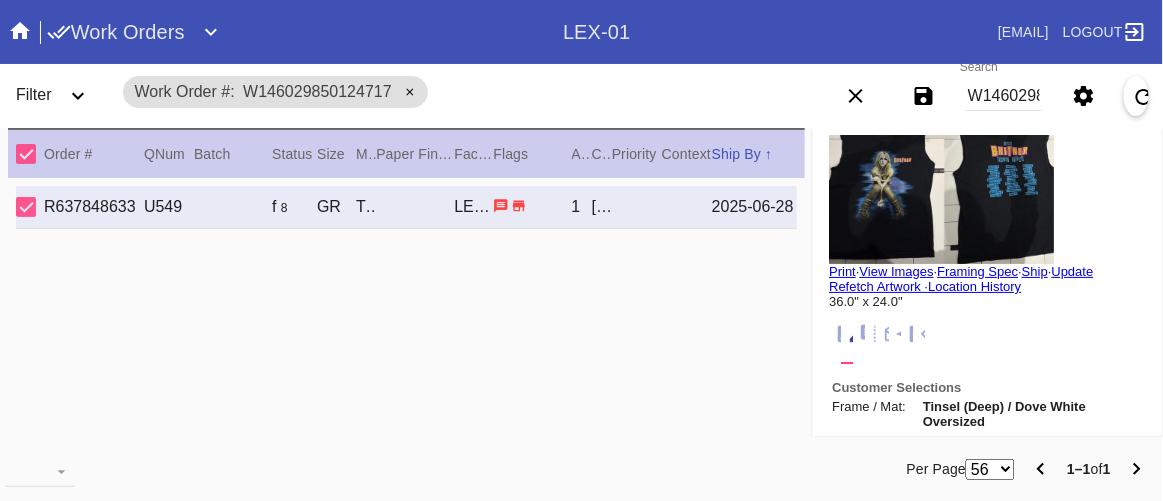 scroll, scrollTop: 0, scrollLeft: 0, axis: both 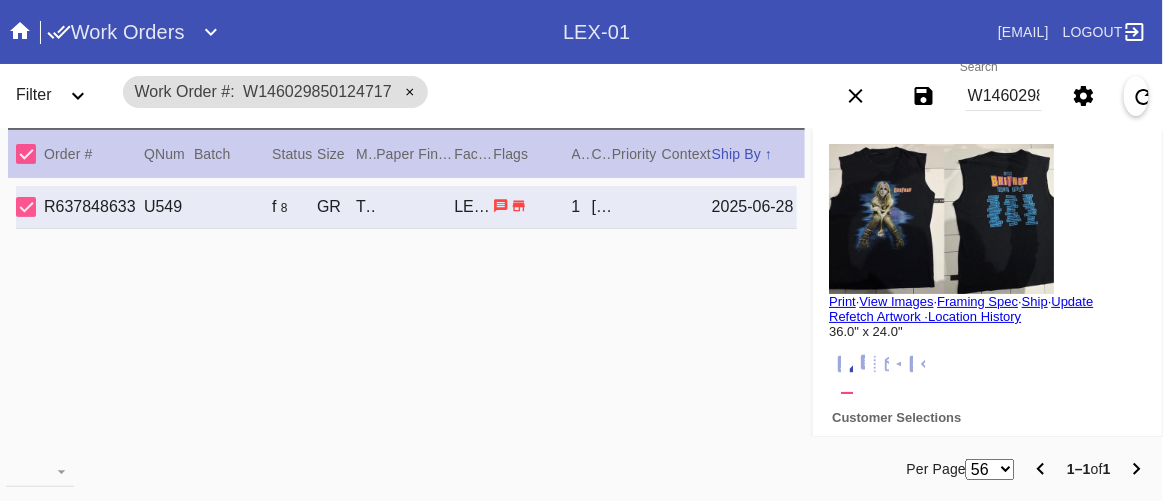 click on "R637848633 U549 f   8 GR Tinsel (Deep) / Dove White Oversized LEX-01 1 Steve Thompson
2025-06-28" at bounding box center (406, 325) 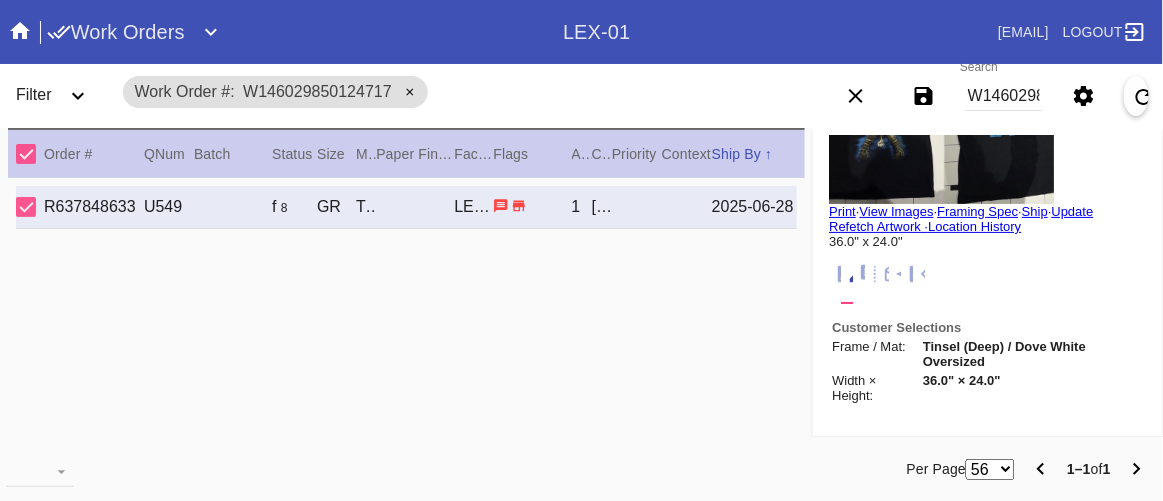 scroll, scrollTop: 0, scrollLeft: 0, axis: both 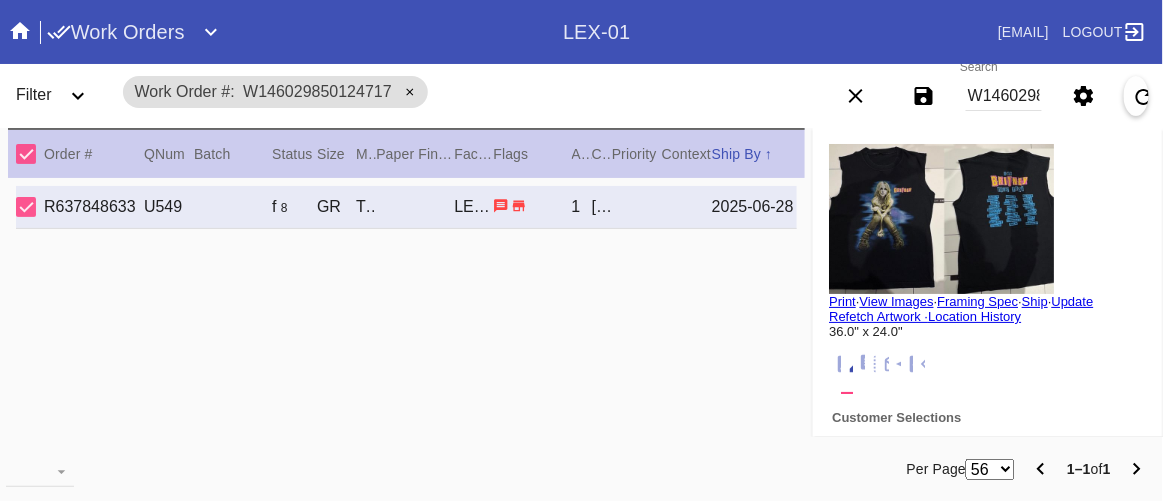 click on "R637848633 U549 f   8 GR Tinsel (Deep) / Dove White Oversized LEX-01 1 Steve Thompson
2025-06-28" at bounding box center [406, 325] 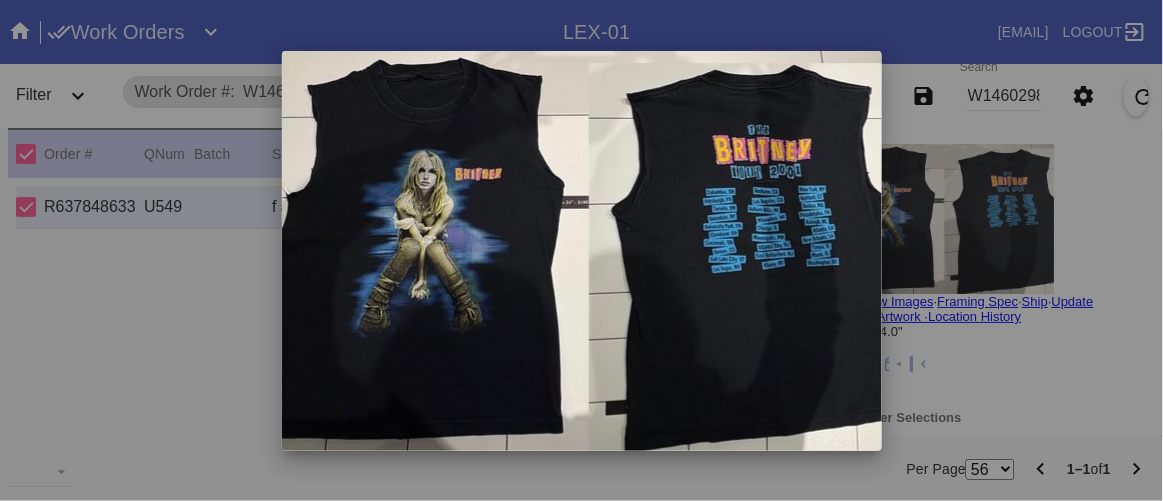 click at bounding box center [581, 250] 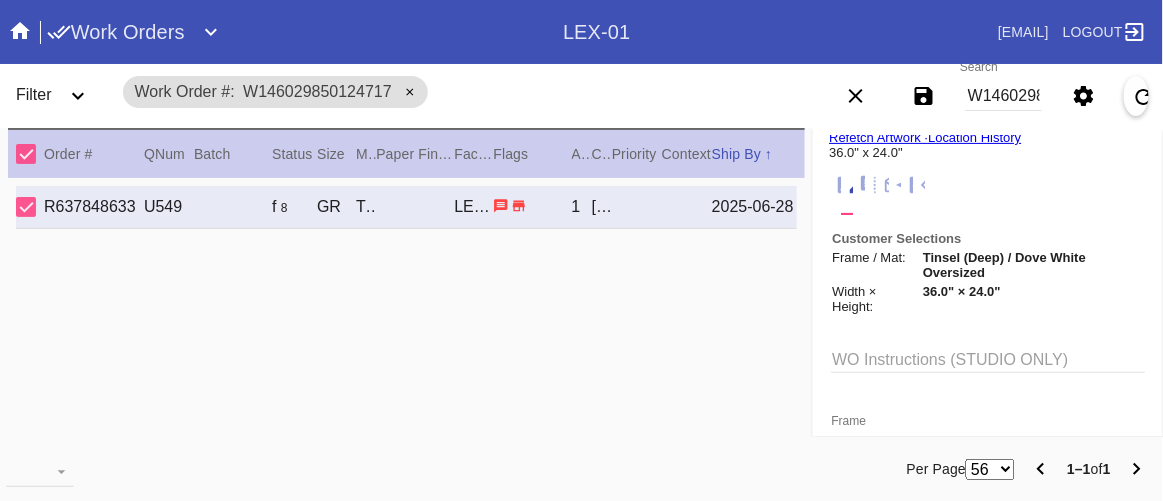 scroll, scrollTop: 181, scrollLeft: 0, axis: vertical 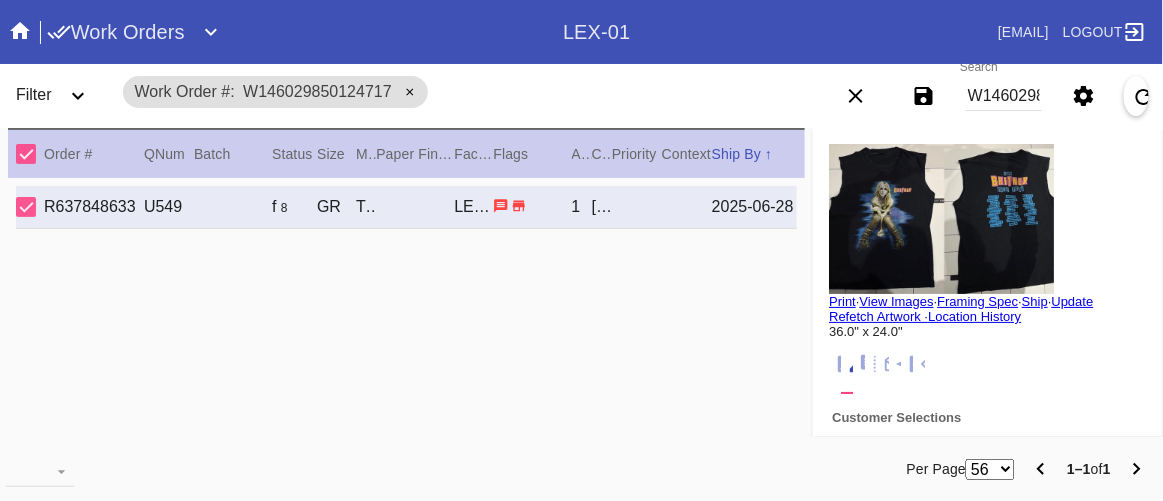 click on "R637848633 U549 f   8 GR Tinsel (Deep) / Dove White Oversized LEX-01 1 Steve Thompson
2025-06-28" at bounding box center [406, 325] 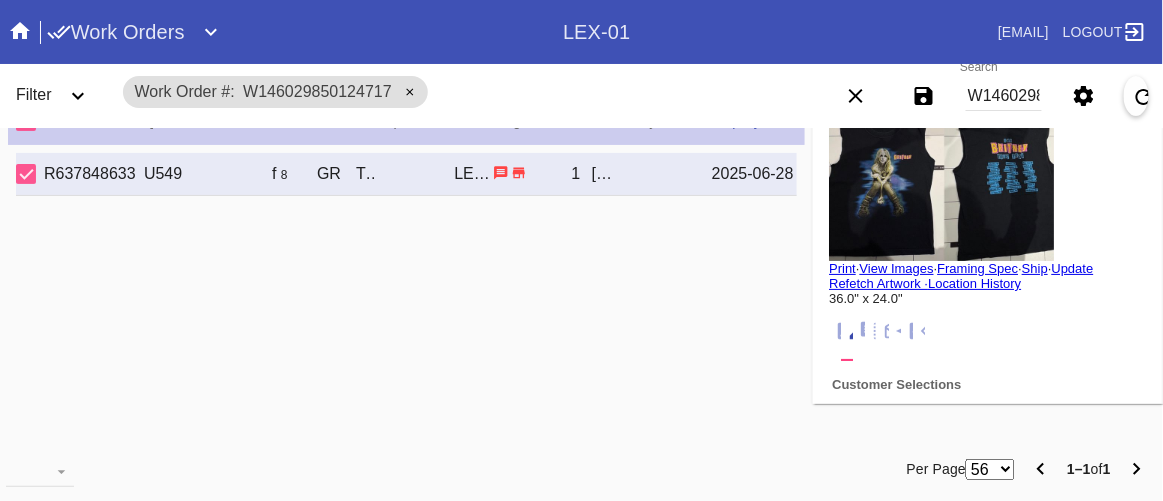 scroll, scrollTop: 35, scrollLeft: 0, axis: vertical 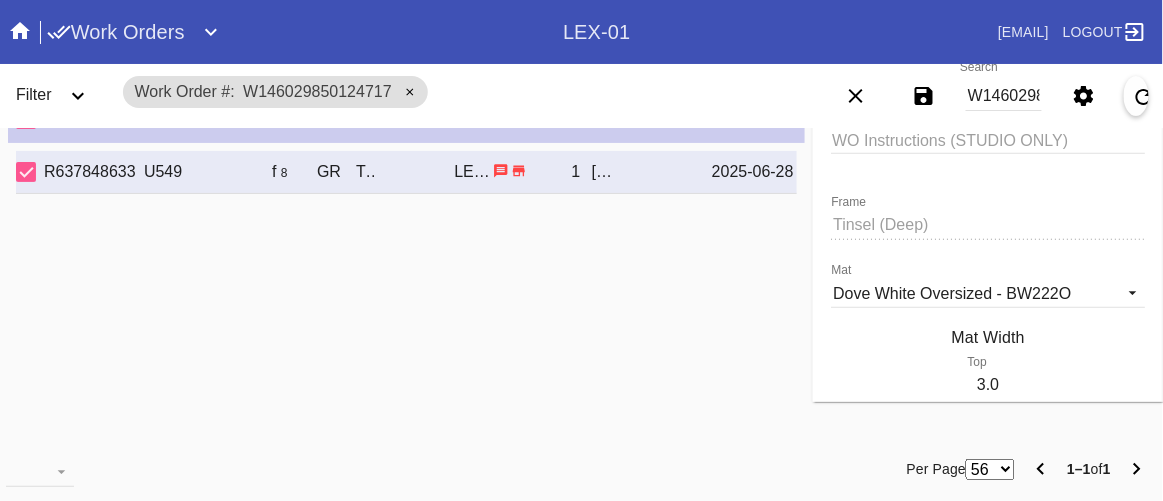 click on "R637848633 U549 f   8 GR Tinsel (Deep) / Dove White Oversized LEX-01 1 Steve Thompson
2025-06-28" at bounding box center [406, 290] 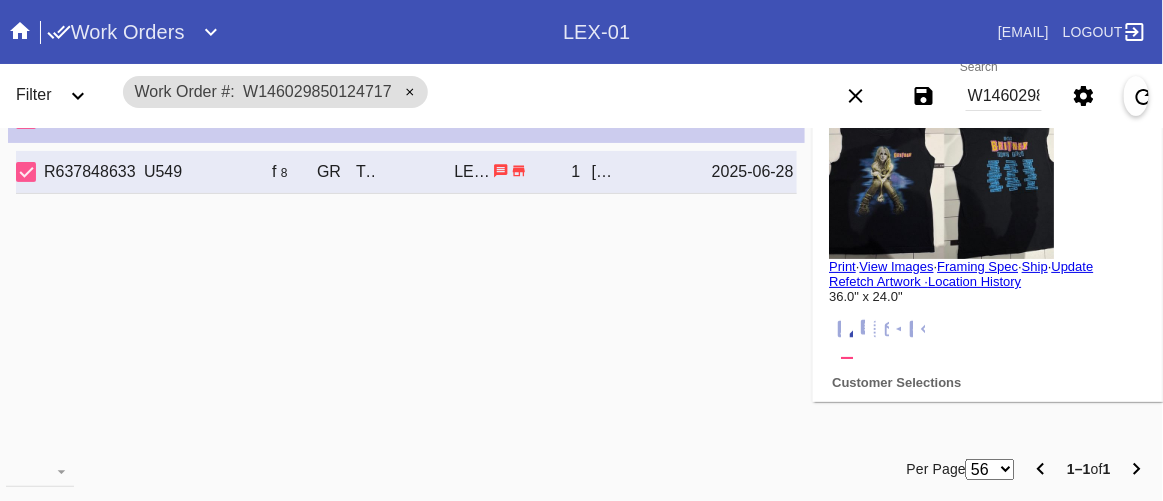 click on "R637848633 U549 f   8 GR Tinsel (Deep) / Dove White Oversized LEX-01 1 Steve Thompson
2025-06-28" at bounding box center (406, 290) 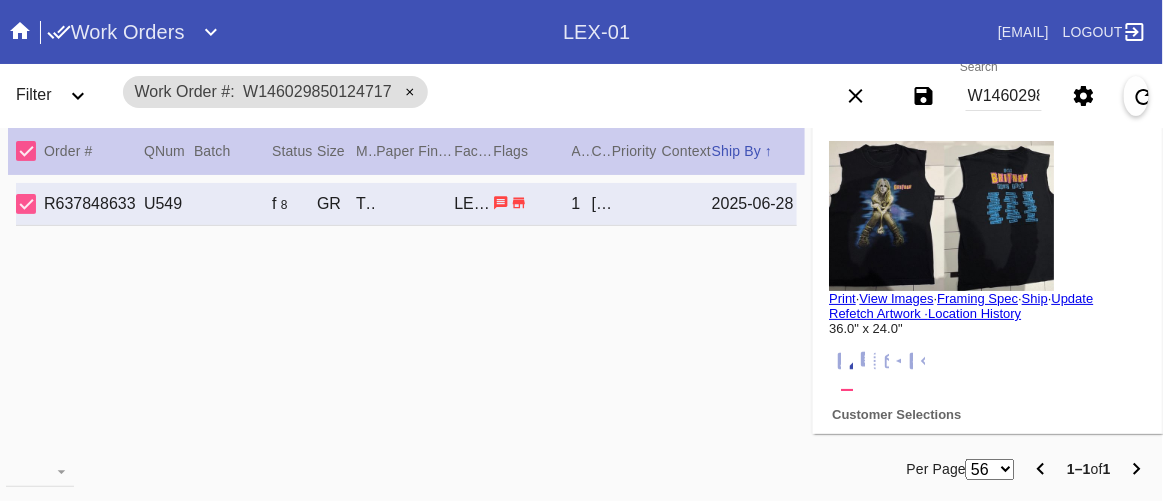 scroll, scrollTop: 0, scrollLeft: 0, axis: both 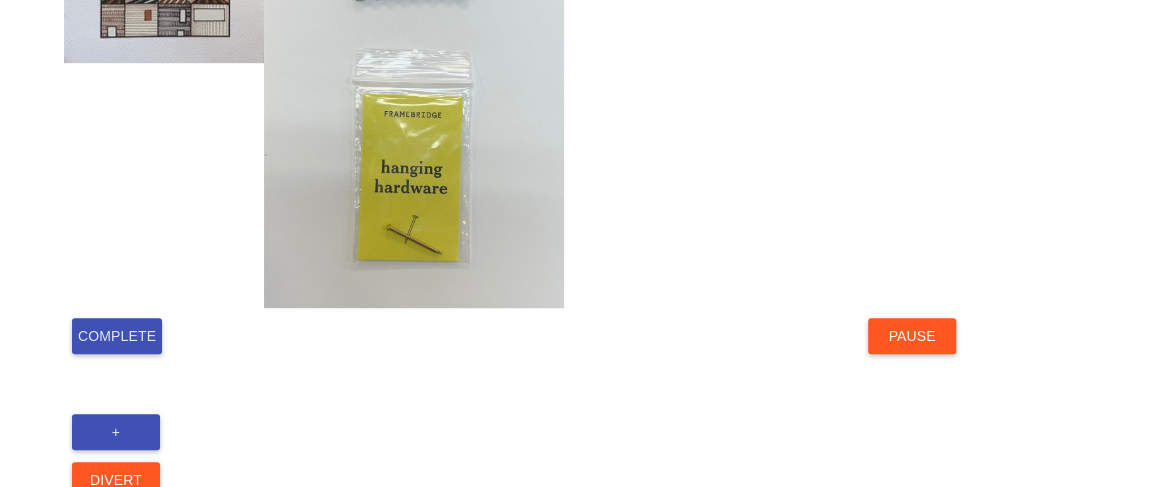 click on "Complete" at bounding box center [117, 336] 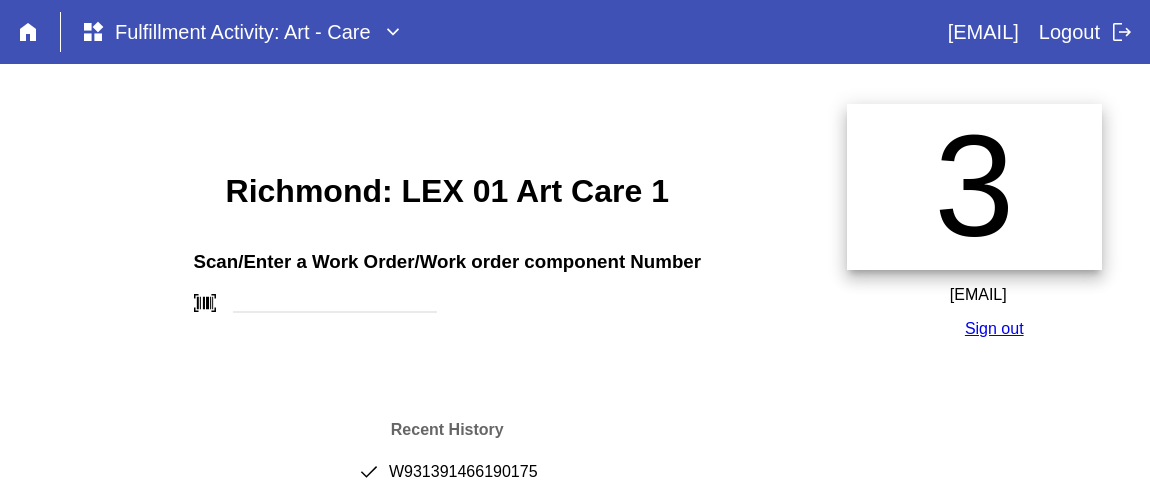 scroll, scrollTop: 0, scrollLeft: 0, axis: both 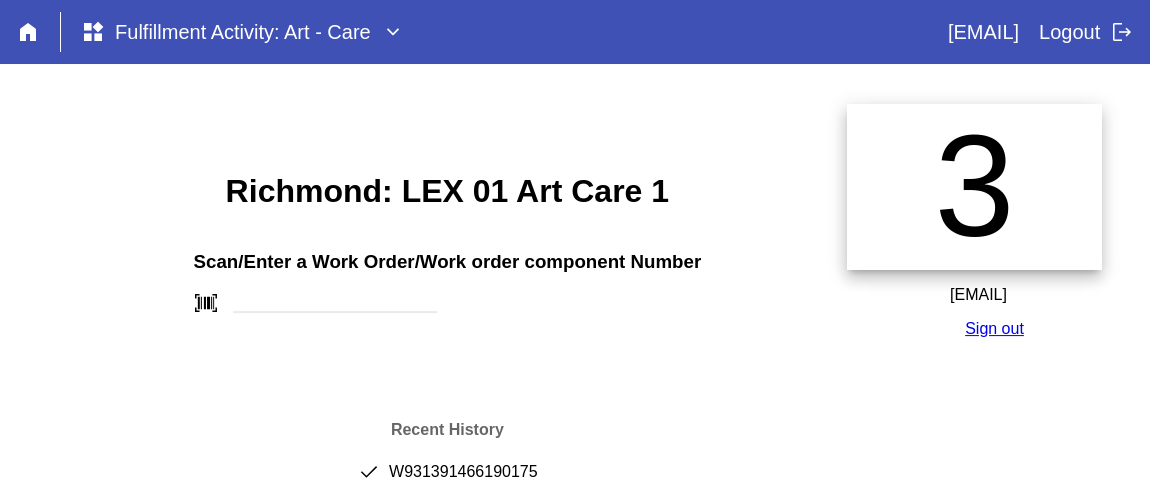 click on "done W931391466190175" at bounding box center (447, 480) 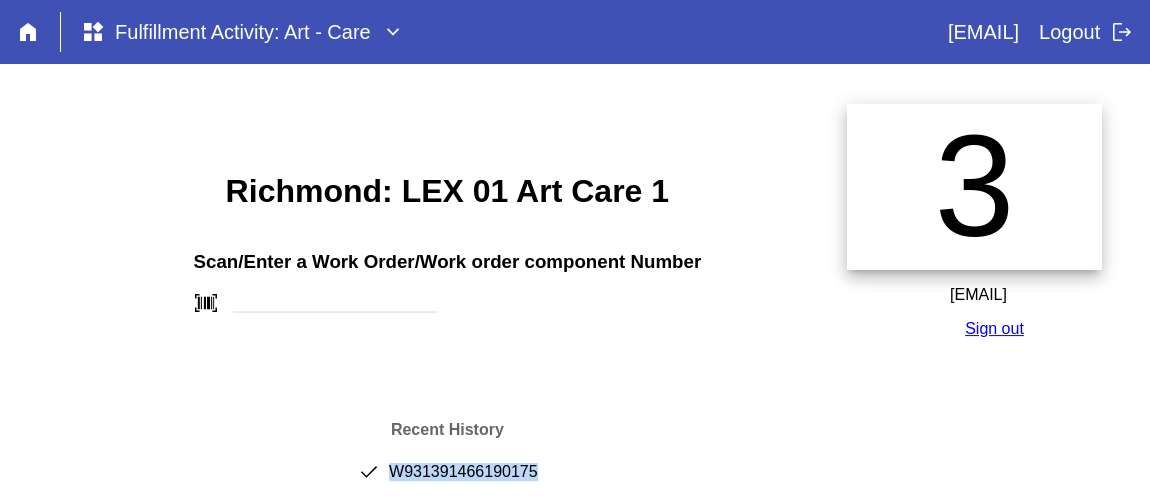 click on "done W931391466190175" at bounding box center (447, 480) 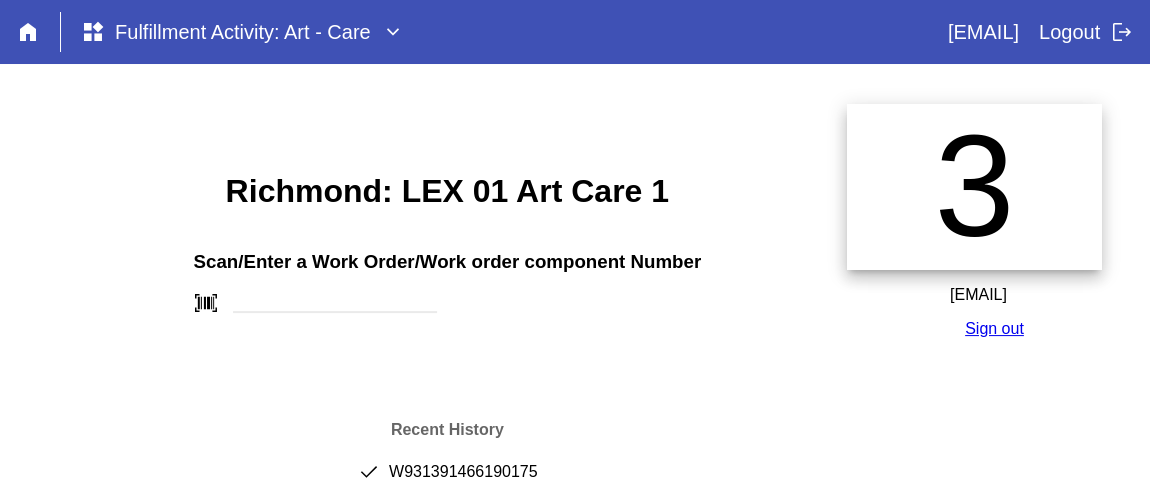 click on "Richmond: LEX 01 Art Care 1 Scan/Enter a Work Order/Work order component Number barcode_scanner Recent History done W931391466190175 done W235224241900982 done W315491357342251" at bounding box center [447, 366] 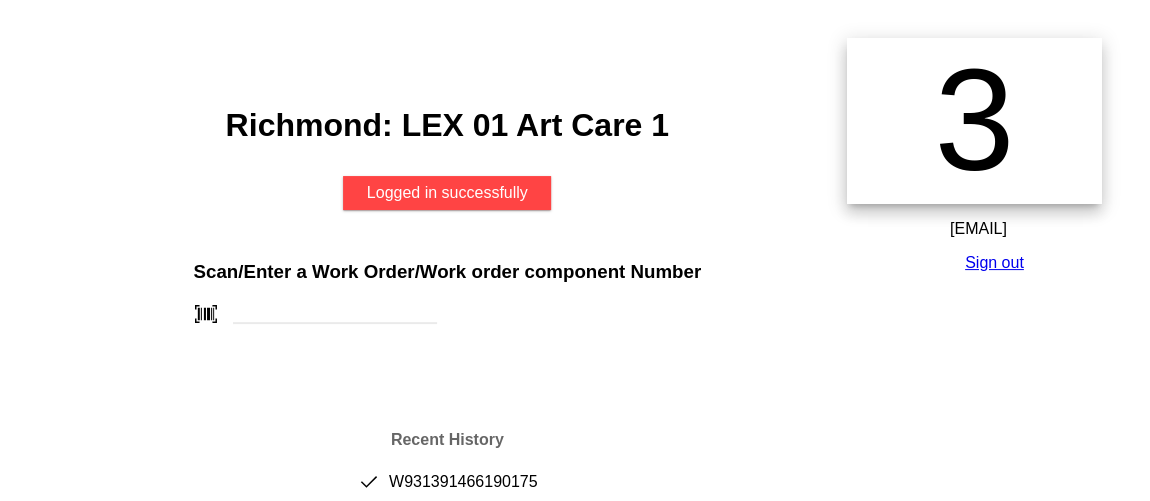 scroll, scrollTop: 90, scrollLeft: 0, axis: vertical 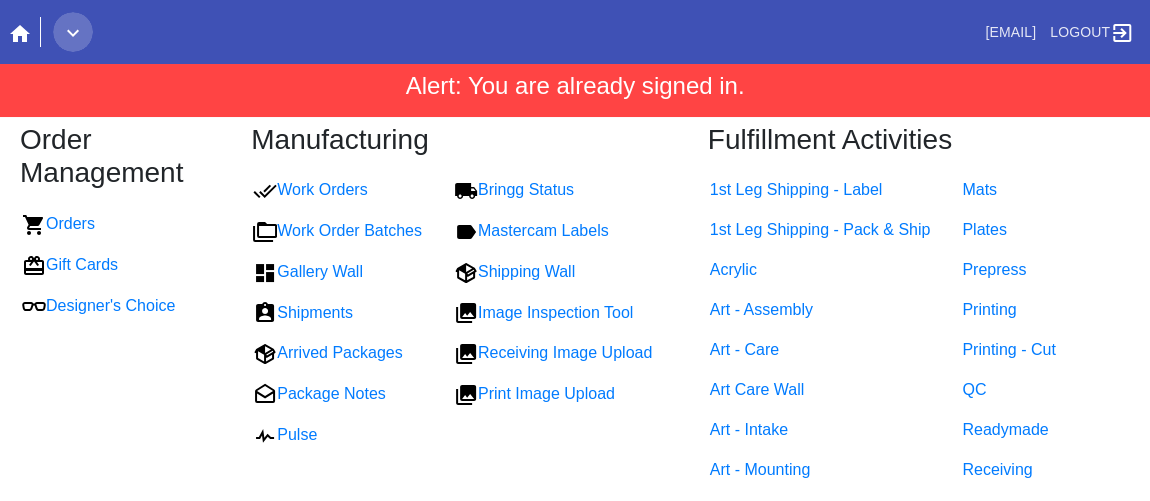 click at bounding box center [73, 32] 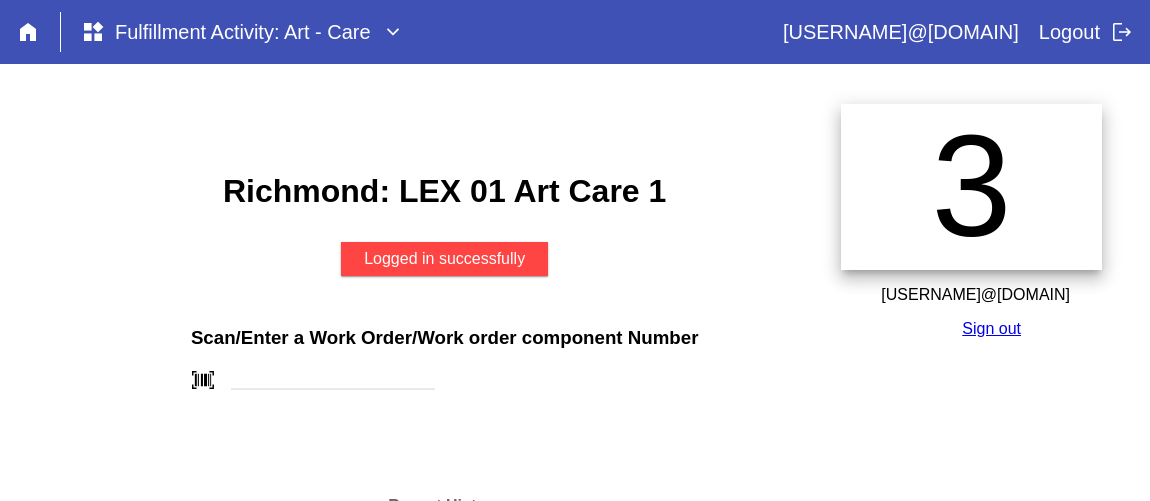 scroll, scrollTop: 0, scrollLeft: 0, axis: both 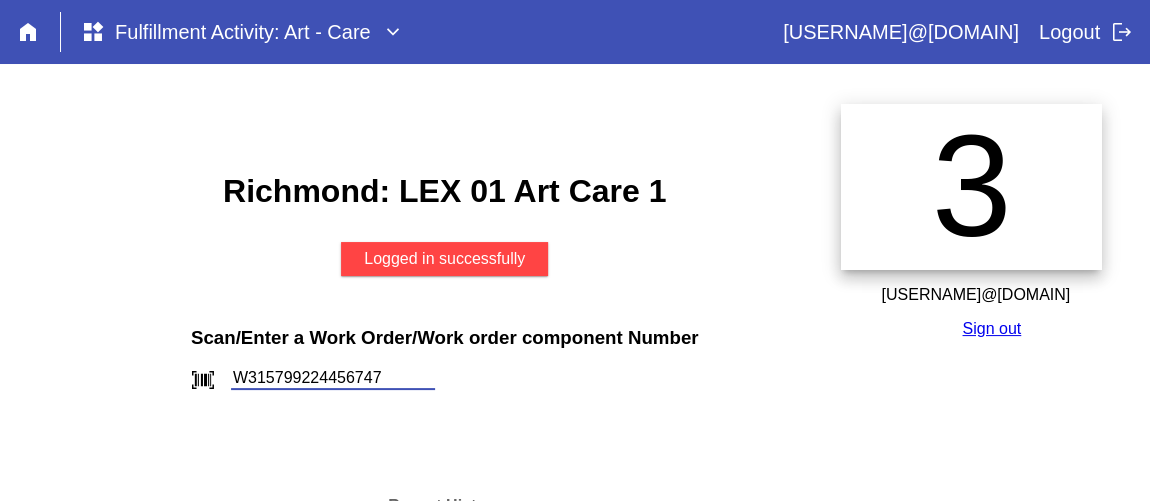 type on "W315799224456747" 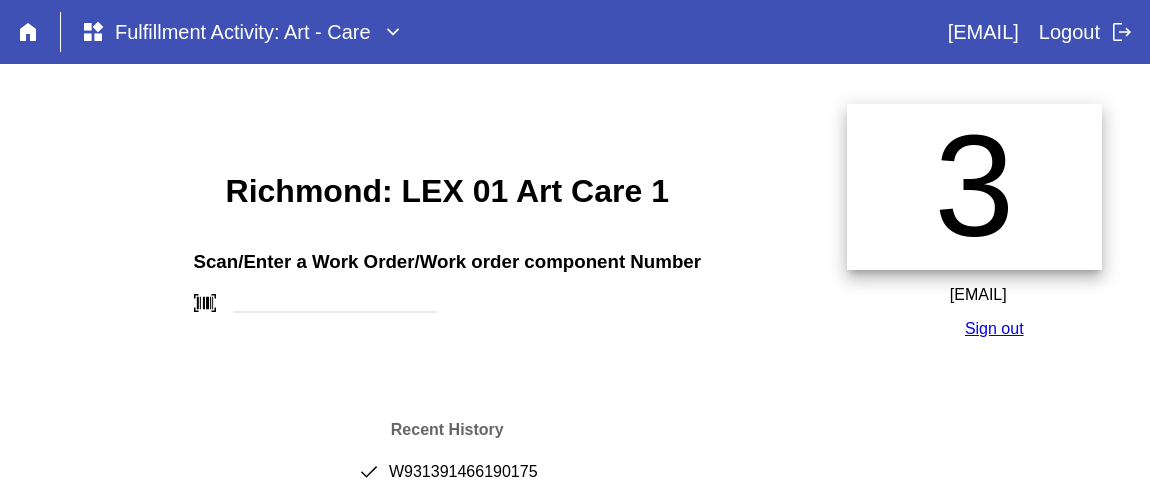 scroll, scrollTop: 0, scrollLeft: 0, axis: both 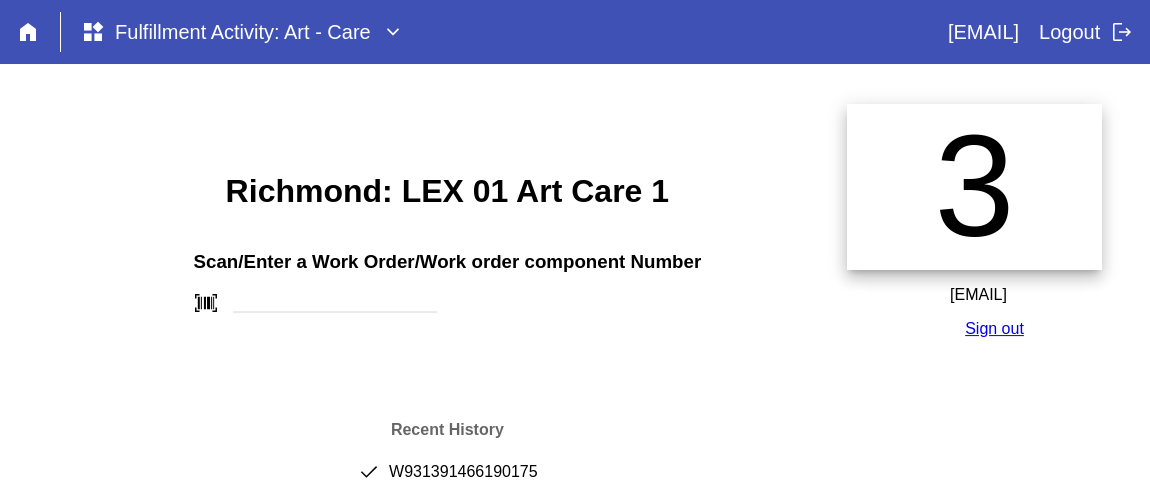 click on "home" at bounding box center (28, 32) 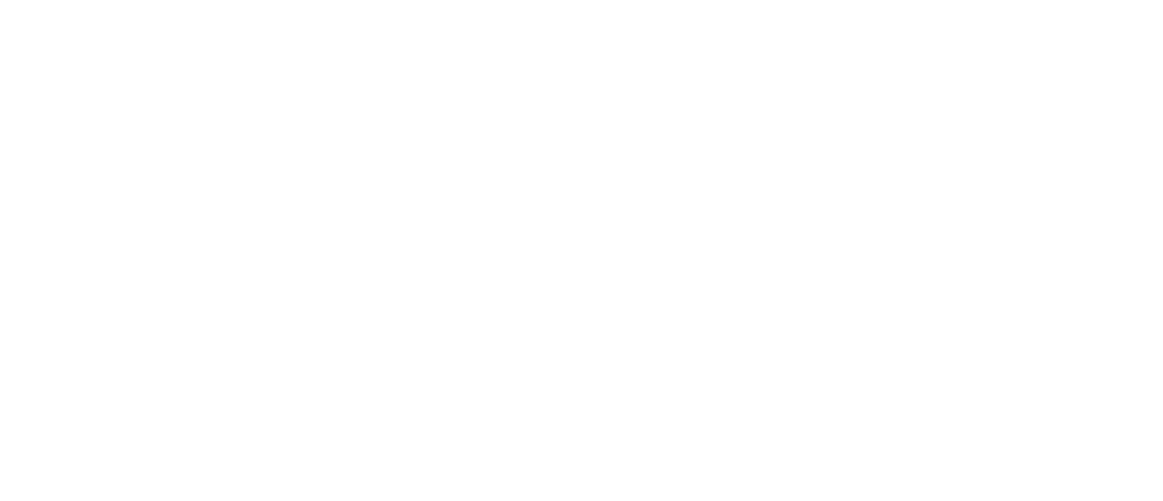 scroll, scrollTop: 0, scrollLeft: 0, axis: both 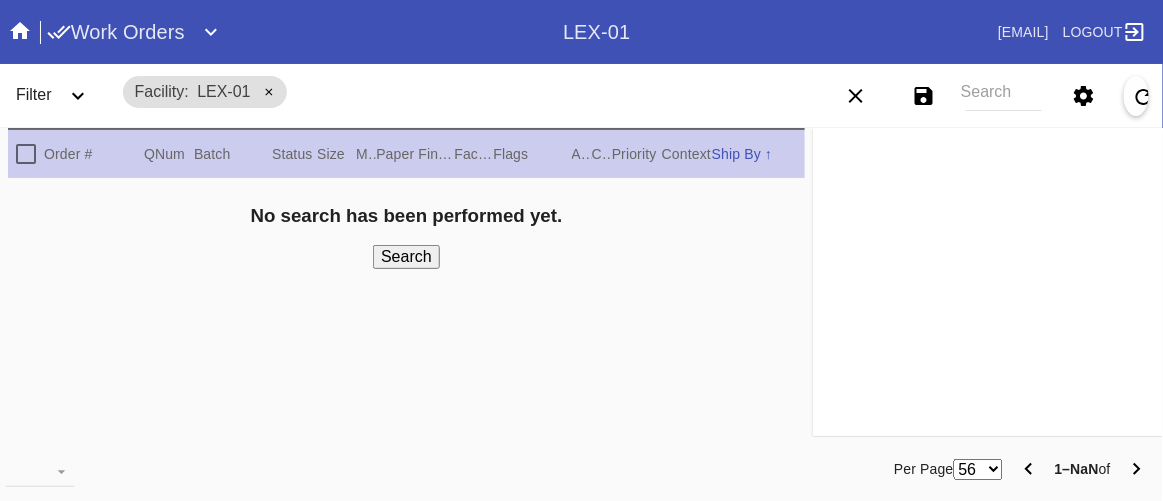click on "Search" at bounding box center (1004, 96) 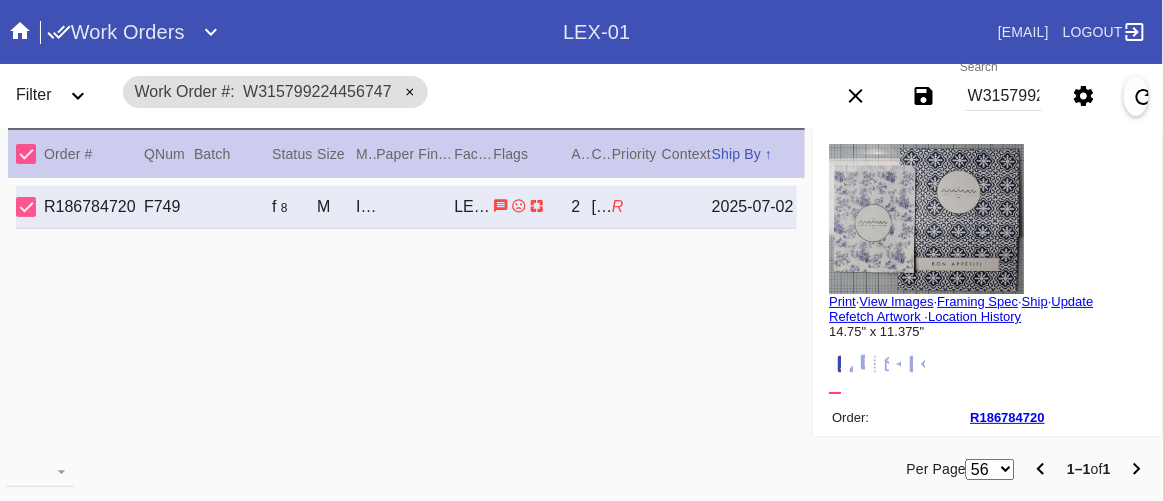 click on "View Images" at bounding box center [896, 301] 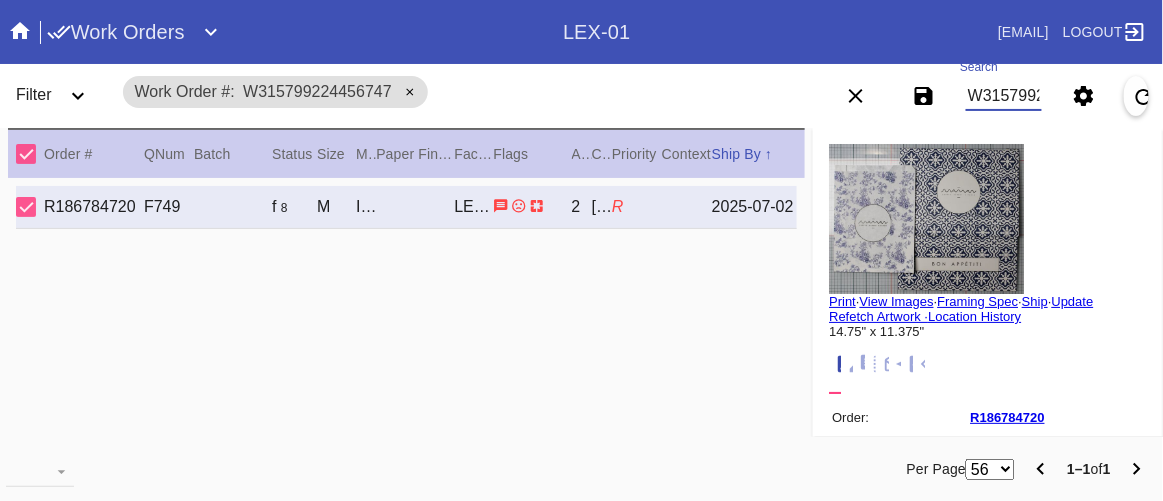 click on "W315799224456747" at bounding box center [1004, 96] 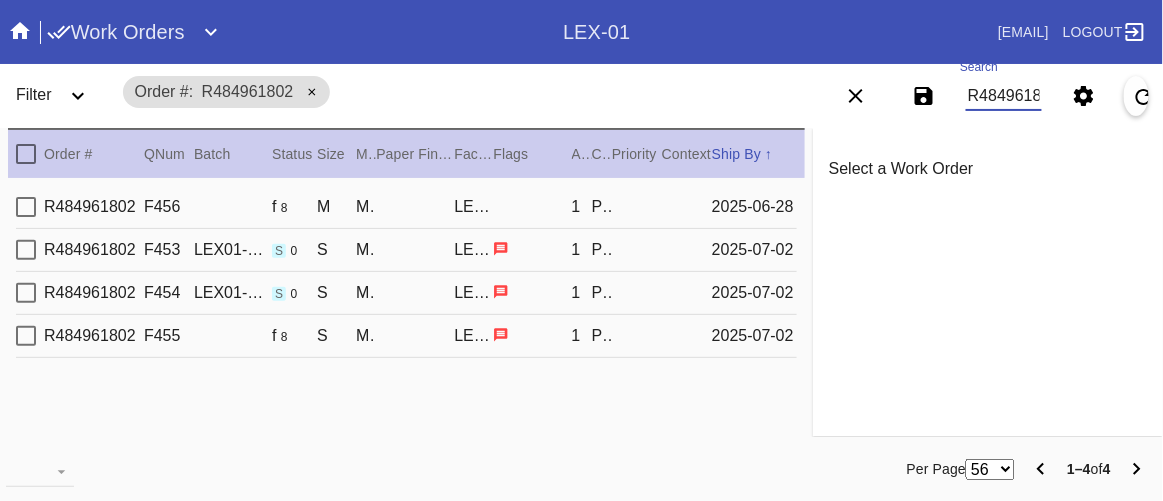 click at bounding box center [532, 207] 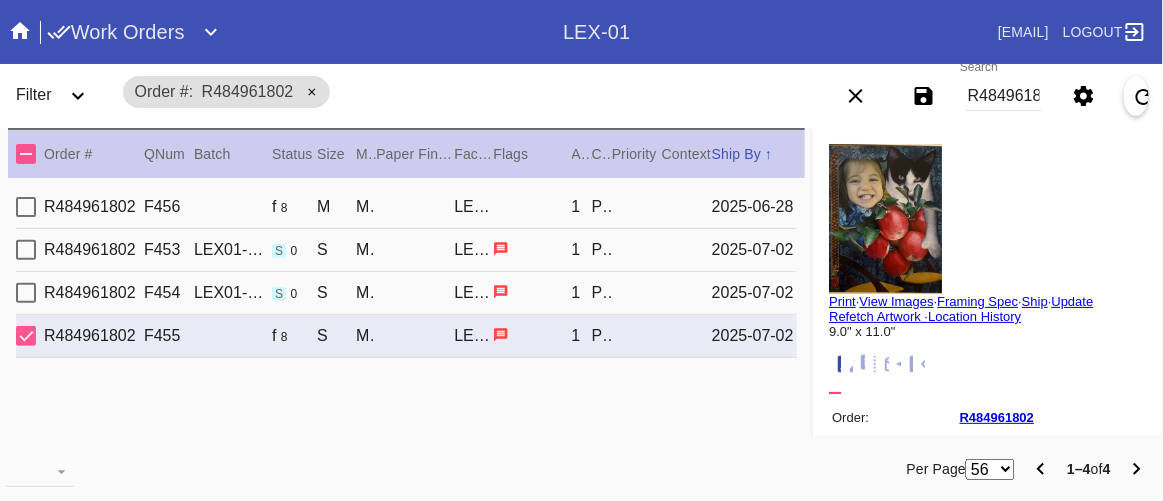 click on "Print" at bounding box center [842, 301] 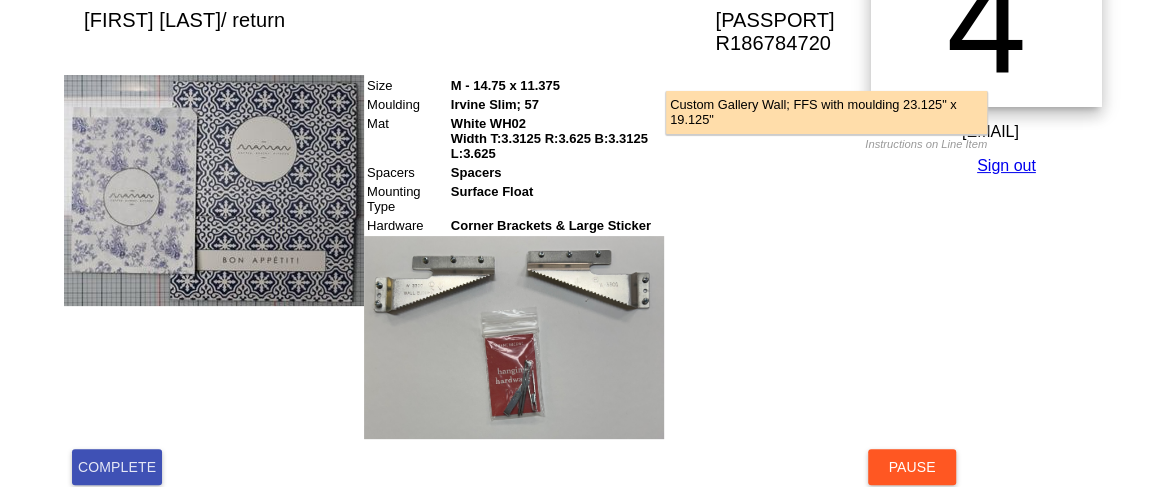 scroll, scrollTop: 366, scrollLeft: 0, axis: vertical 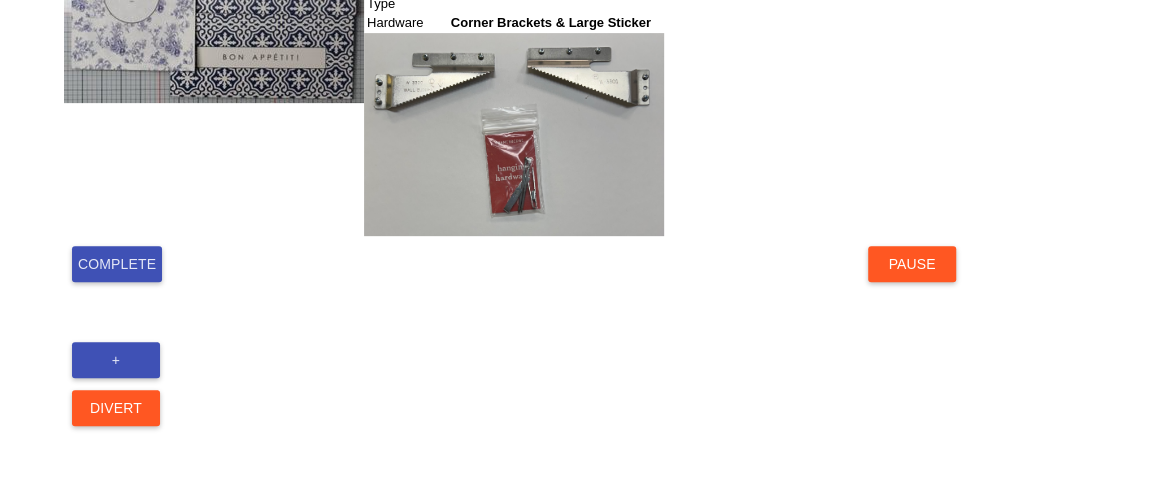 click on "Complete" at bounding box center [117, 264] 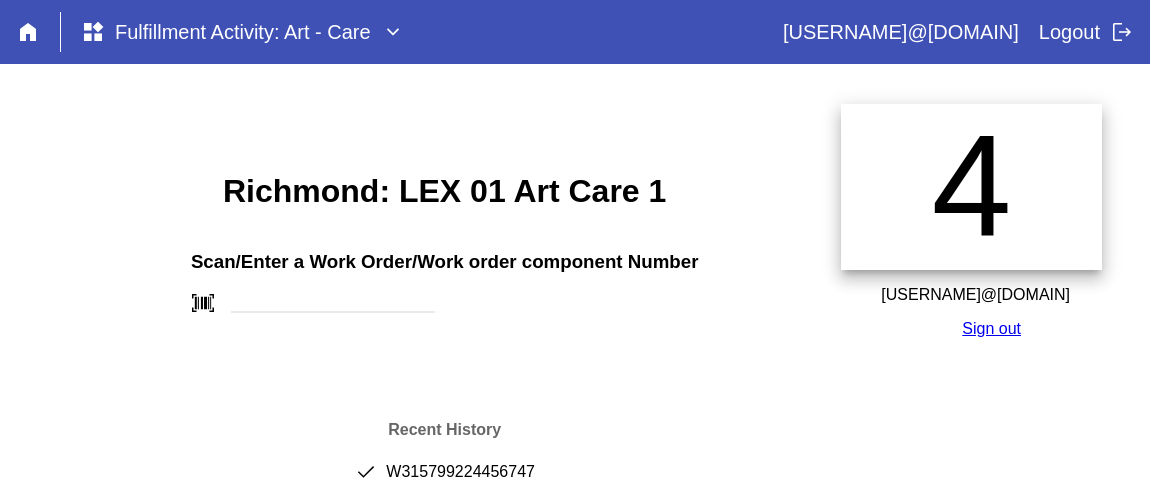 scroll, scrollTop: 0, scrollLeft: 0, axis: both 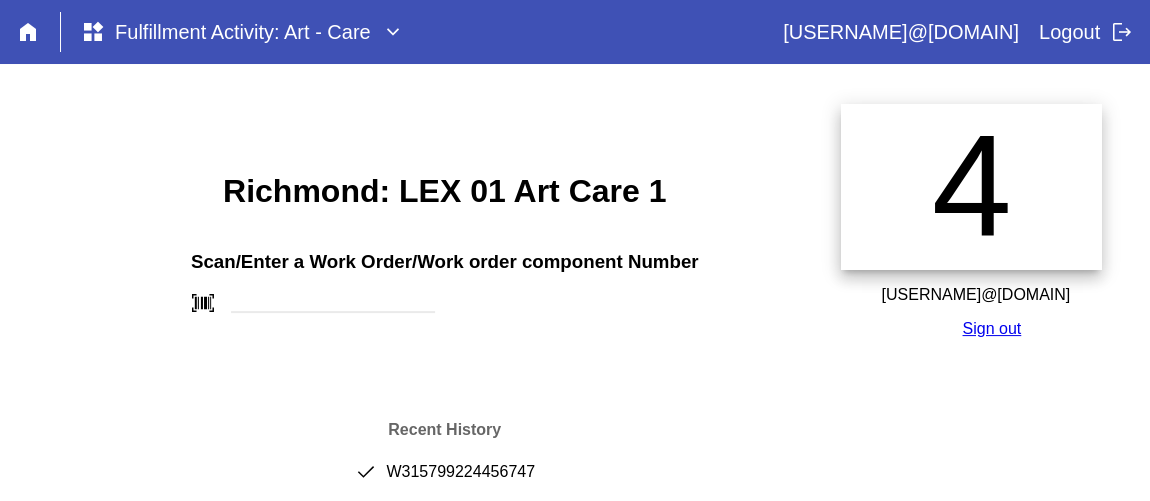 click on "done [ID]" at bounding box center (444, 480) 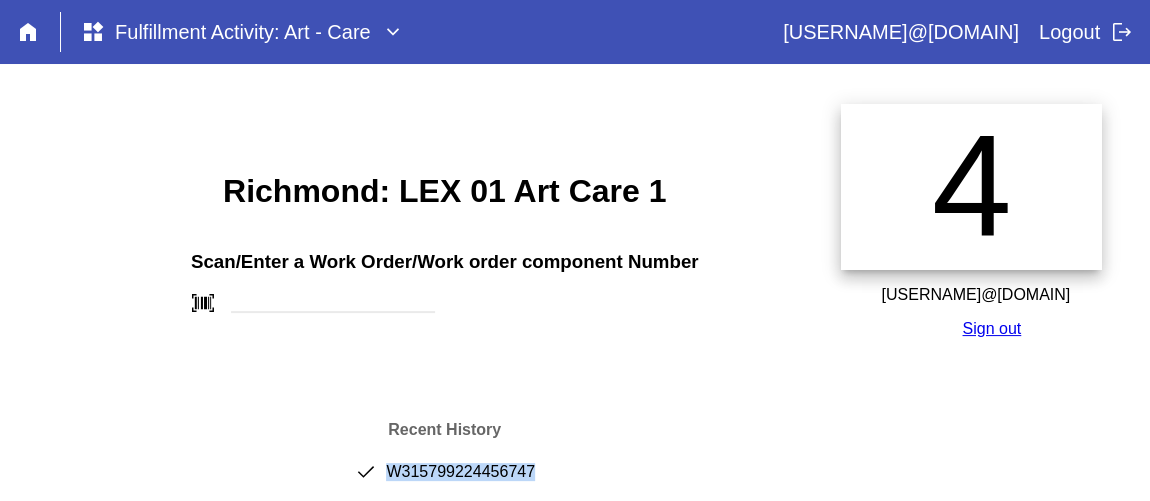 click on "done [ID]" at bounding box center (444, 480) 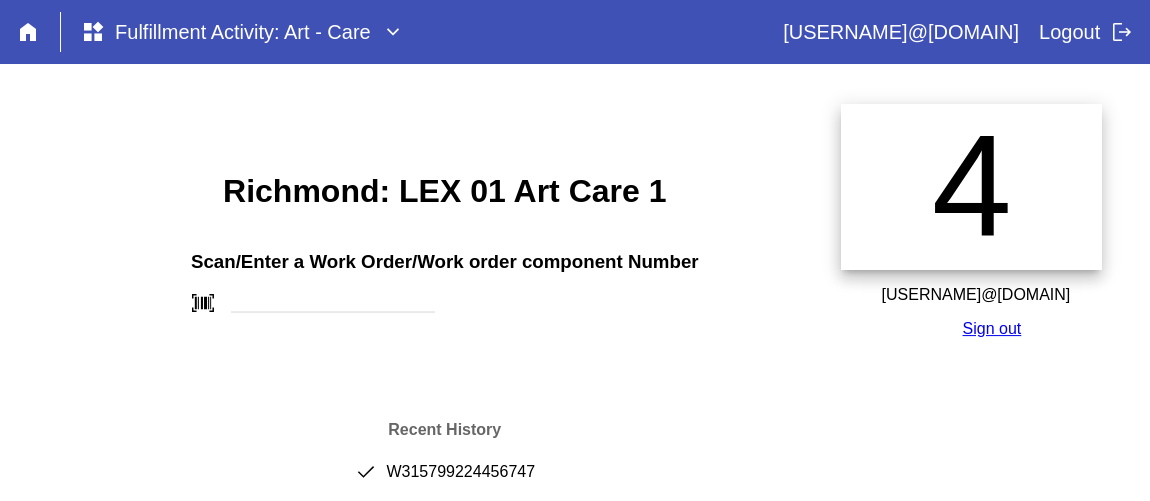 click on "Scan/Enter a Work Order/Work order component Number barcode_scanner" at bounding box center [444, 275] 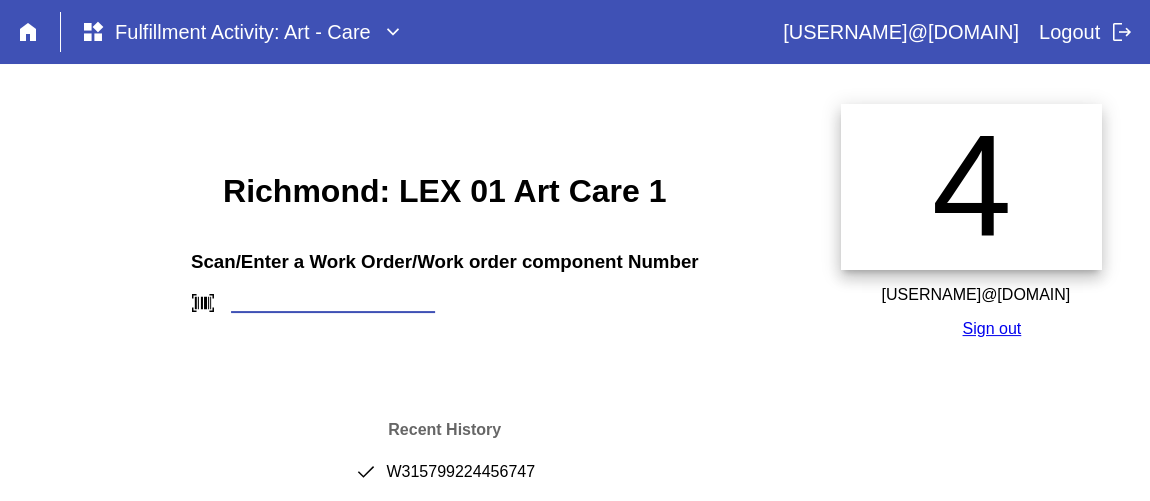 click at bounding box center [333, 302] 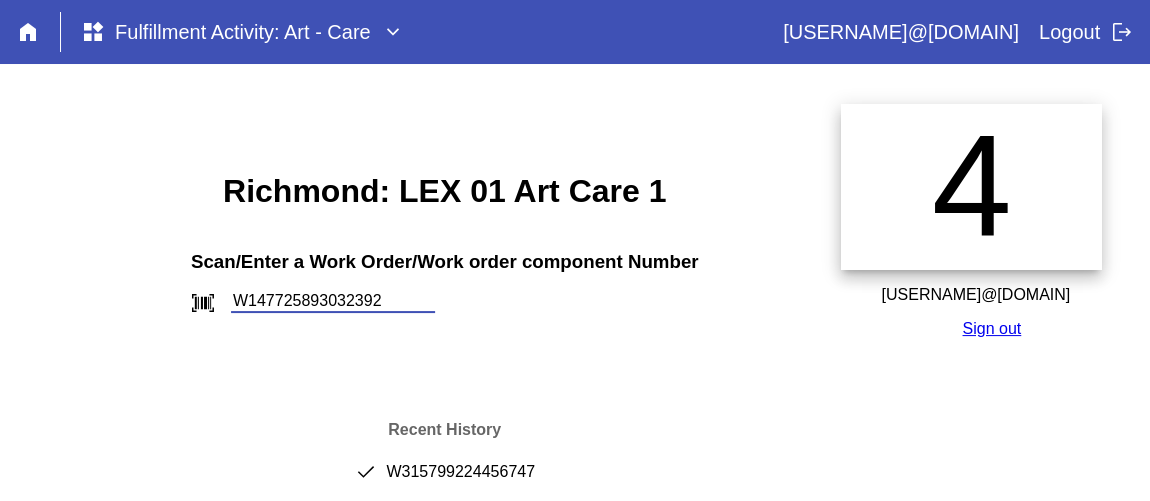 type on "W147725893032392" 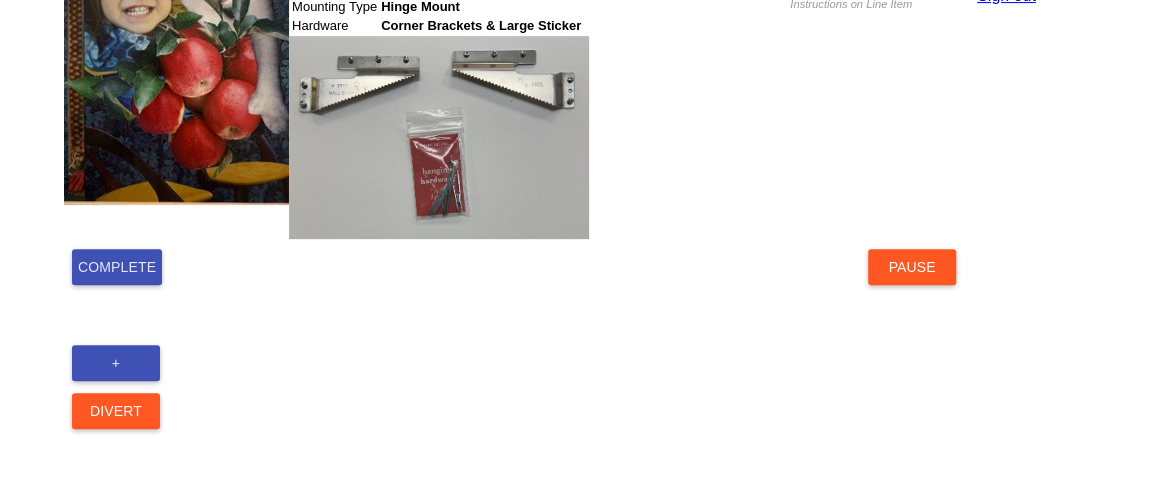 scroll, scrollTop: 336, scrollLeft: 0, axis: vertical 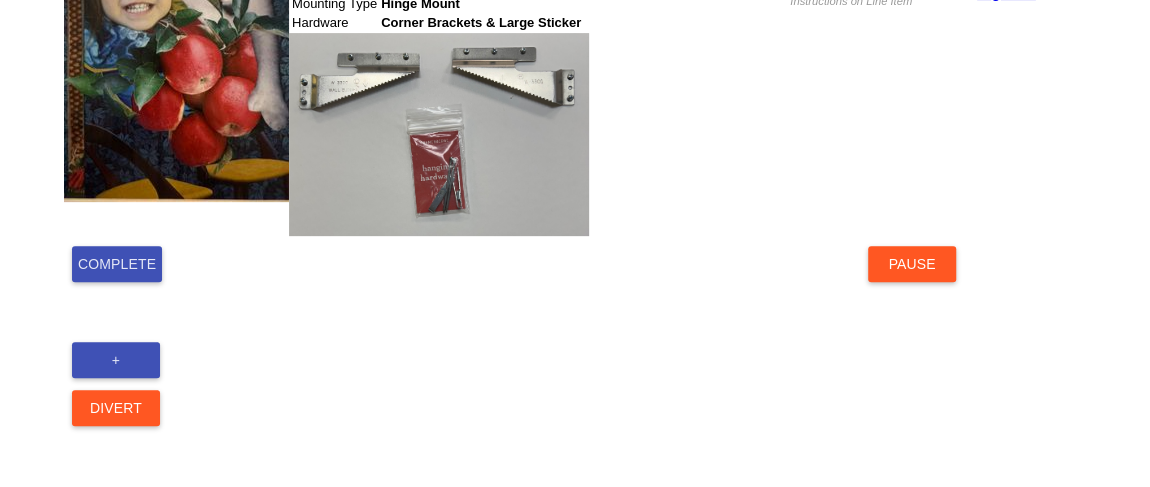 click on "Complete" at bounding box center (117, 264) 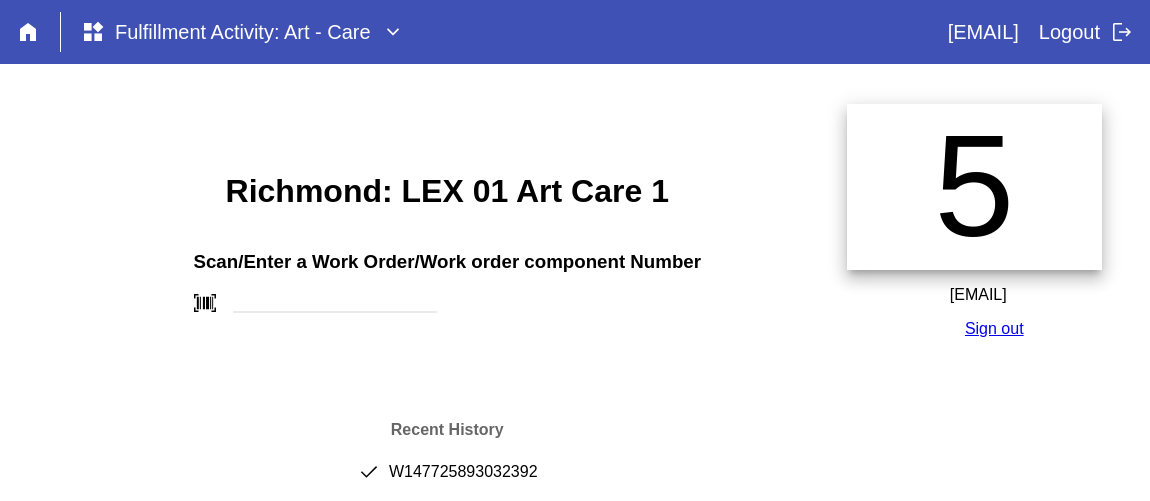 scroll, scrollTop: 0, scrollLeft: 0, axis: both 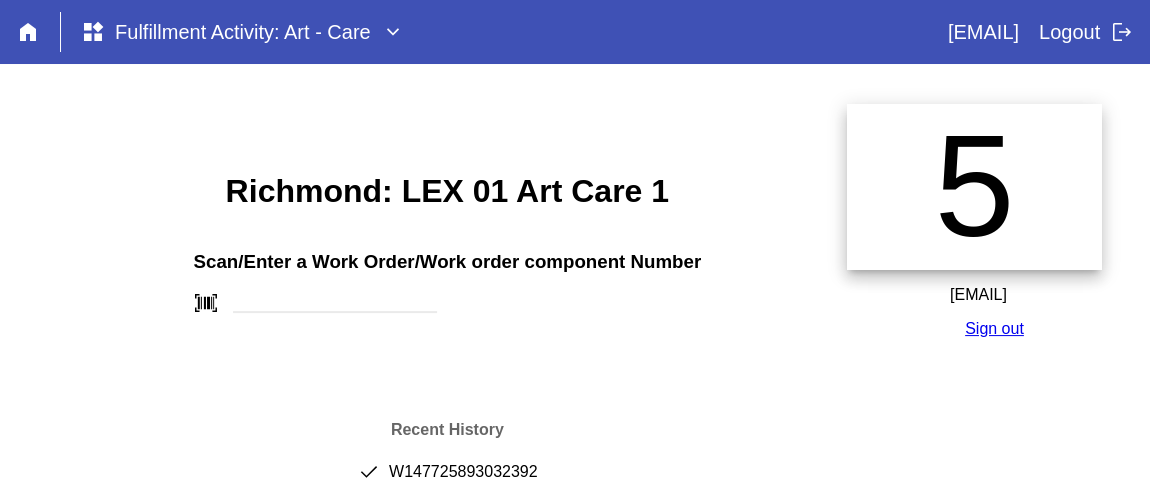 click on "done W147725893032392" at bounding box center (447, 480) 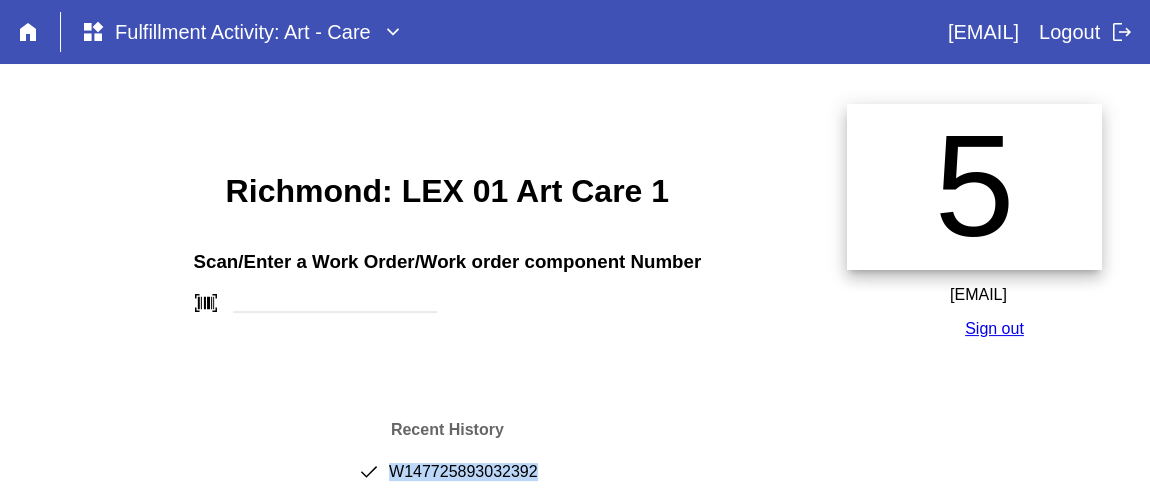 click on "done W147725893032392" at bounding box center [447, 480] 